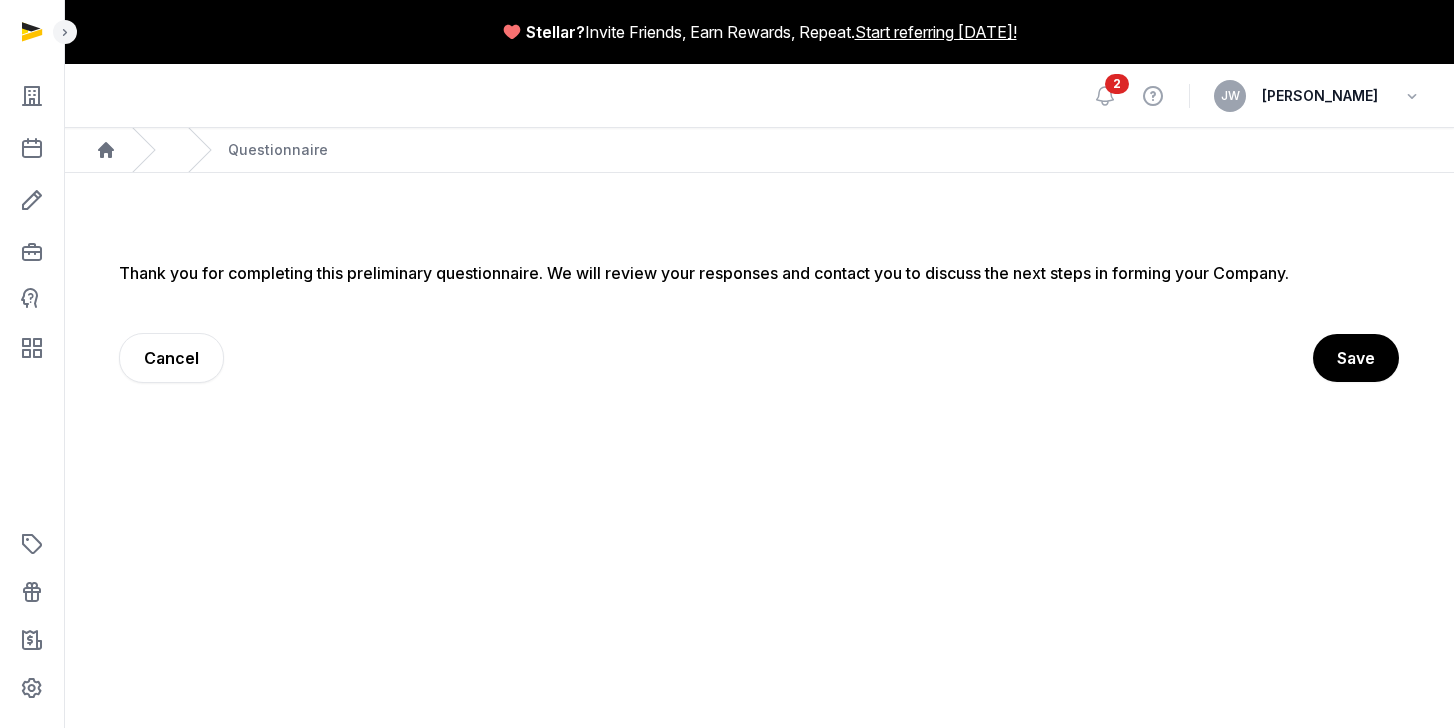 scroll, scrollTop: 0, scrollLeft: 0, axis: both 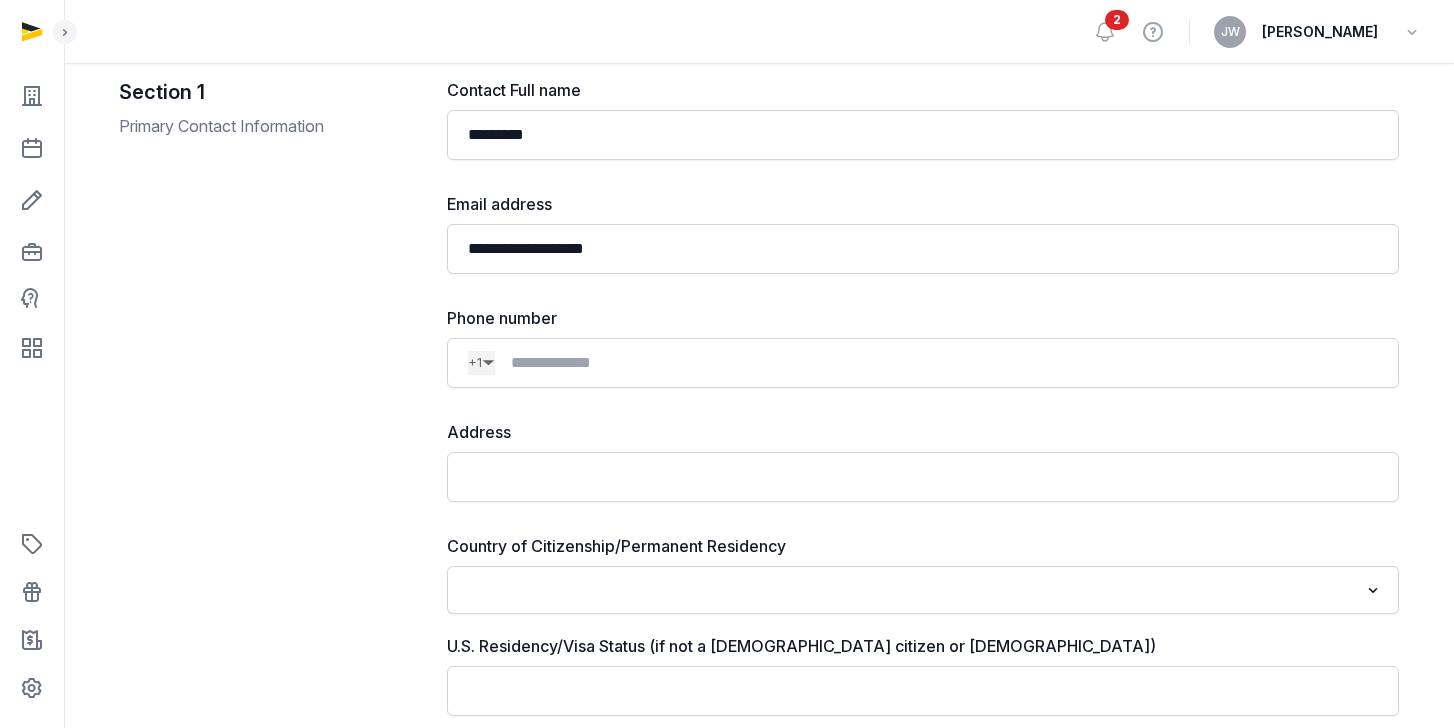 click on "▼" 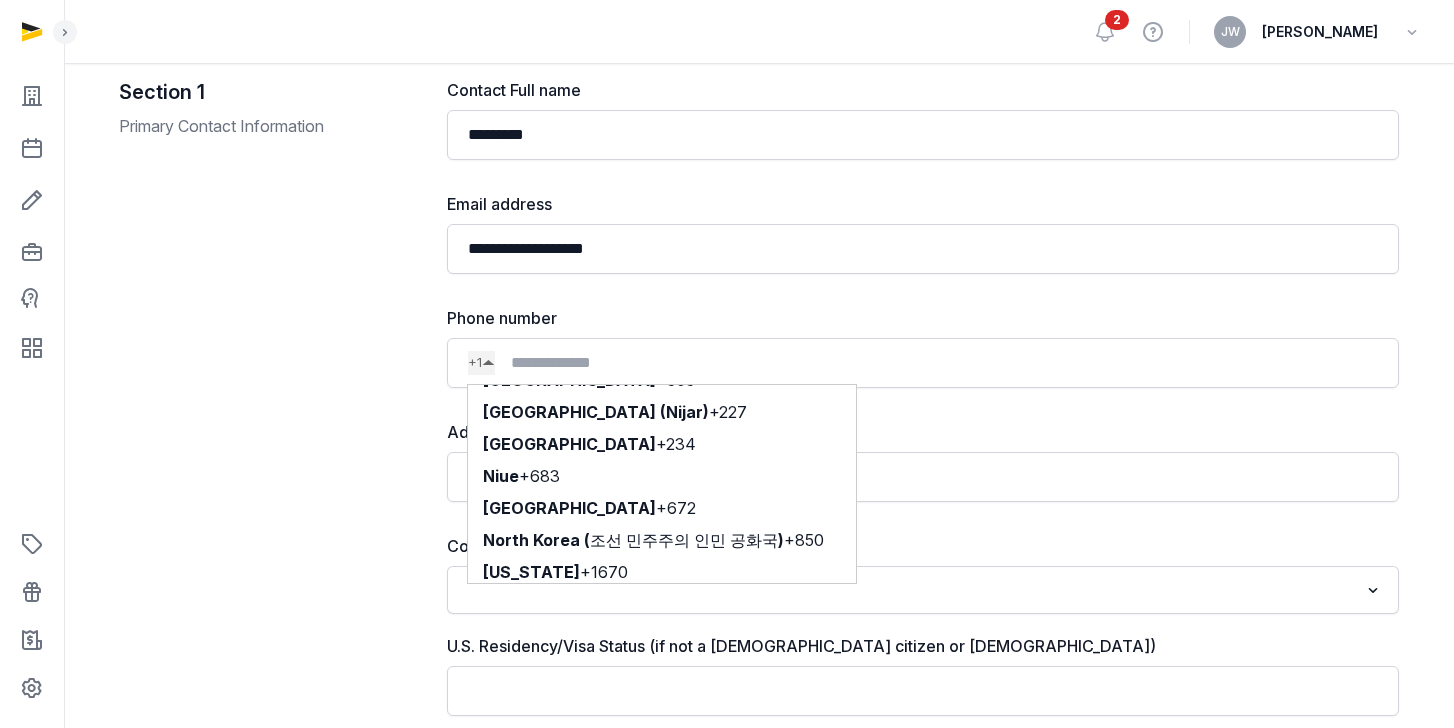 scroll, scrollTop: 6196, scrollLeft: 0, axis: vertical 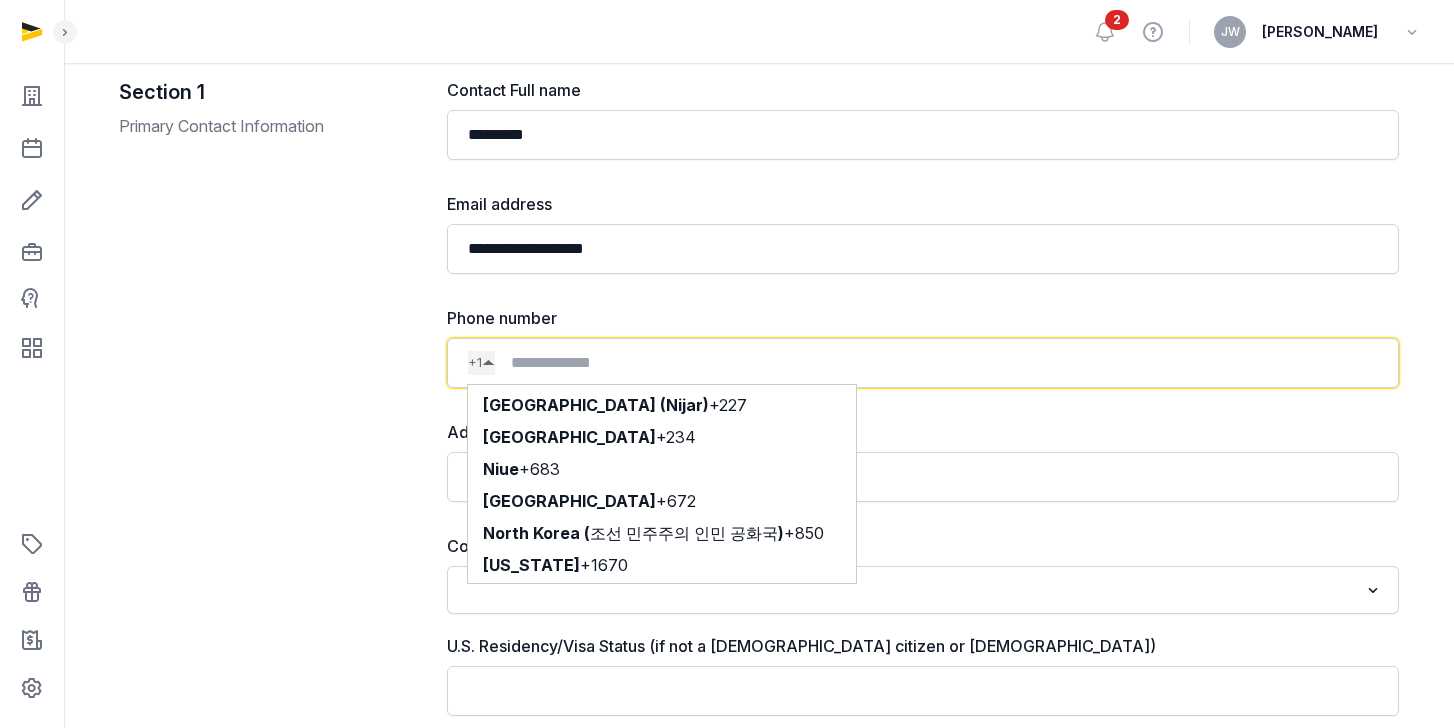 click on "+65" at bounding box center (671, 2037) 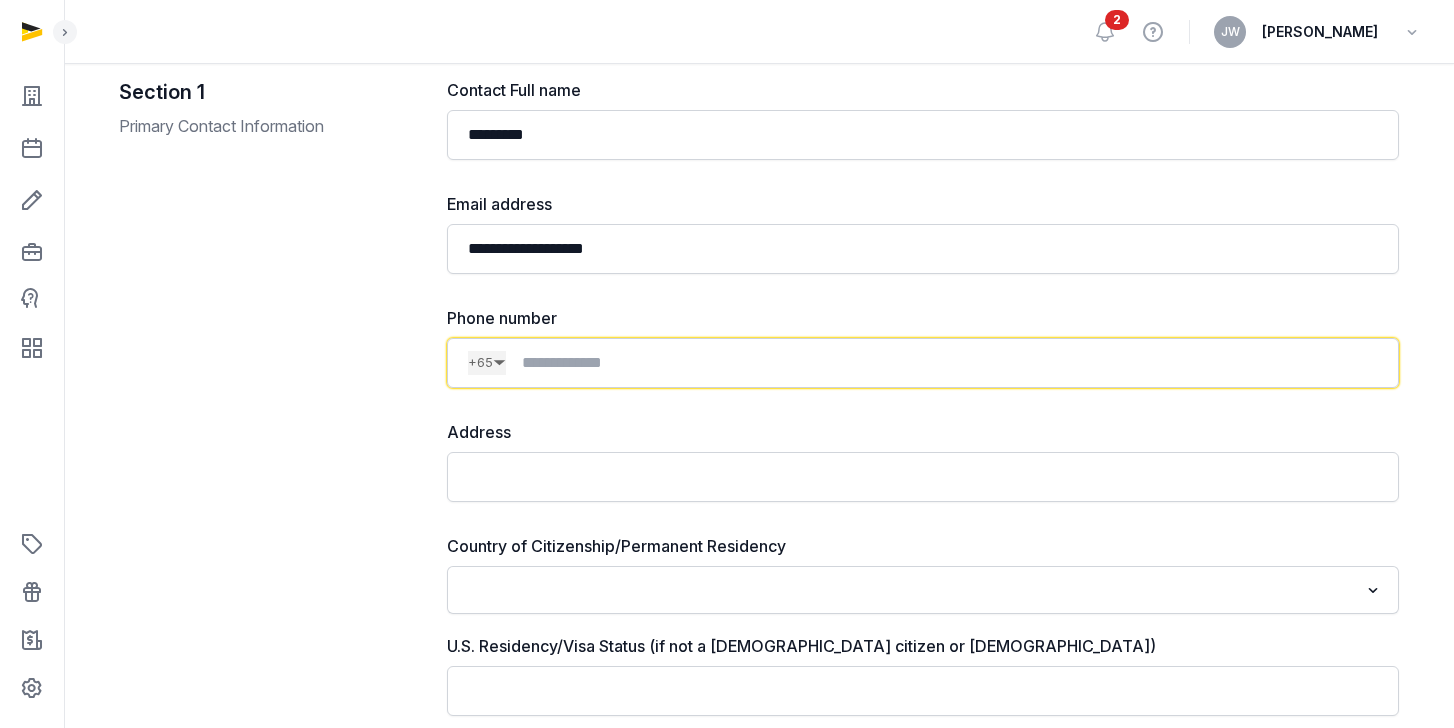 click at bounding box center [942, 363] 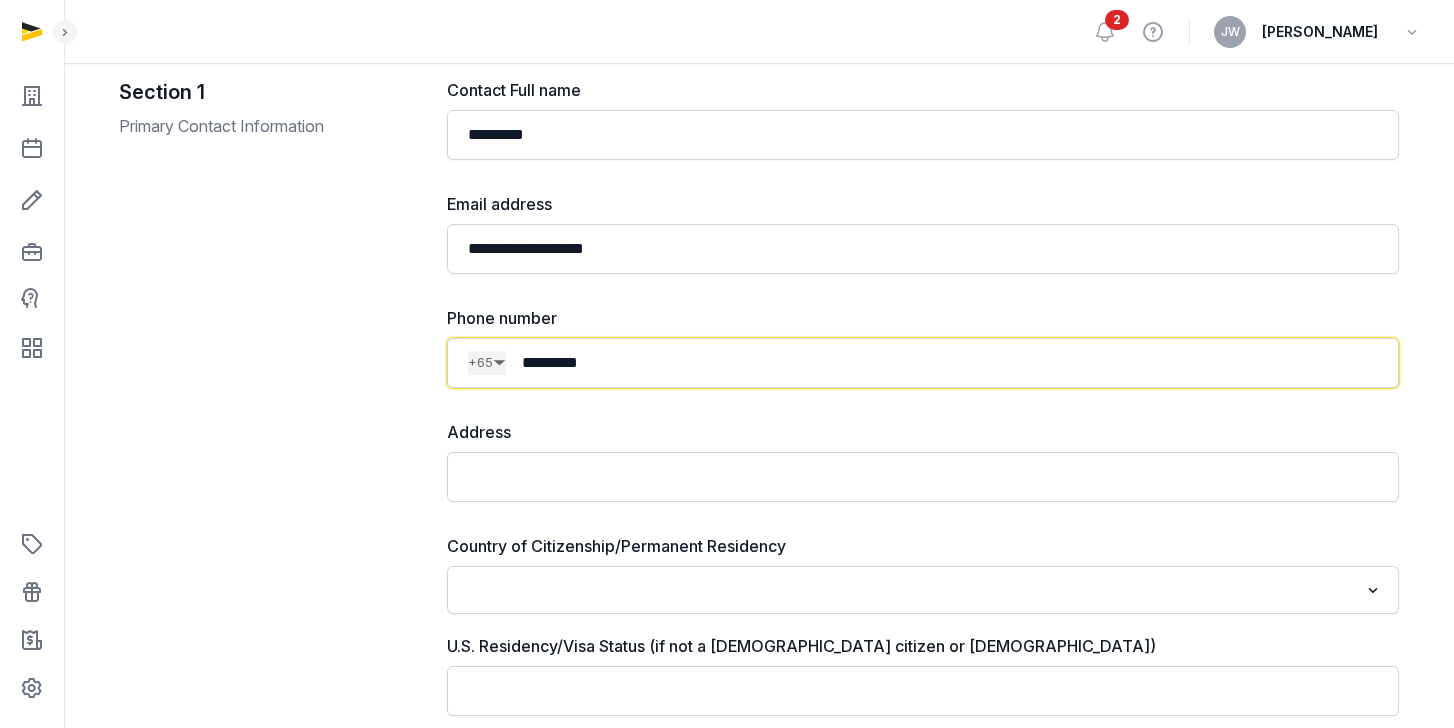 type on "*********" 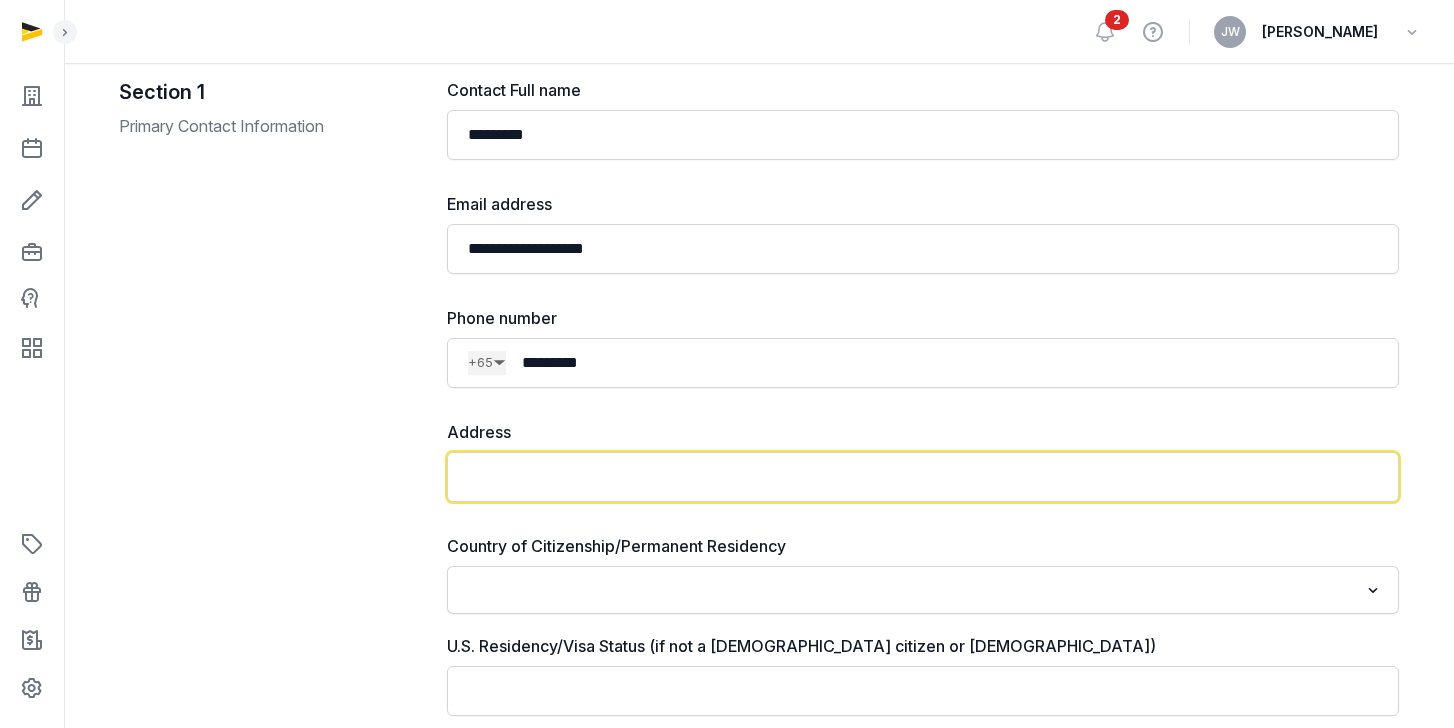 click 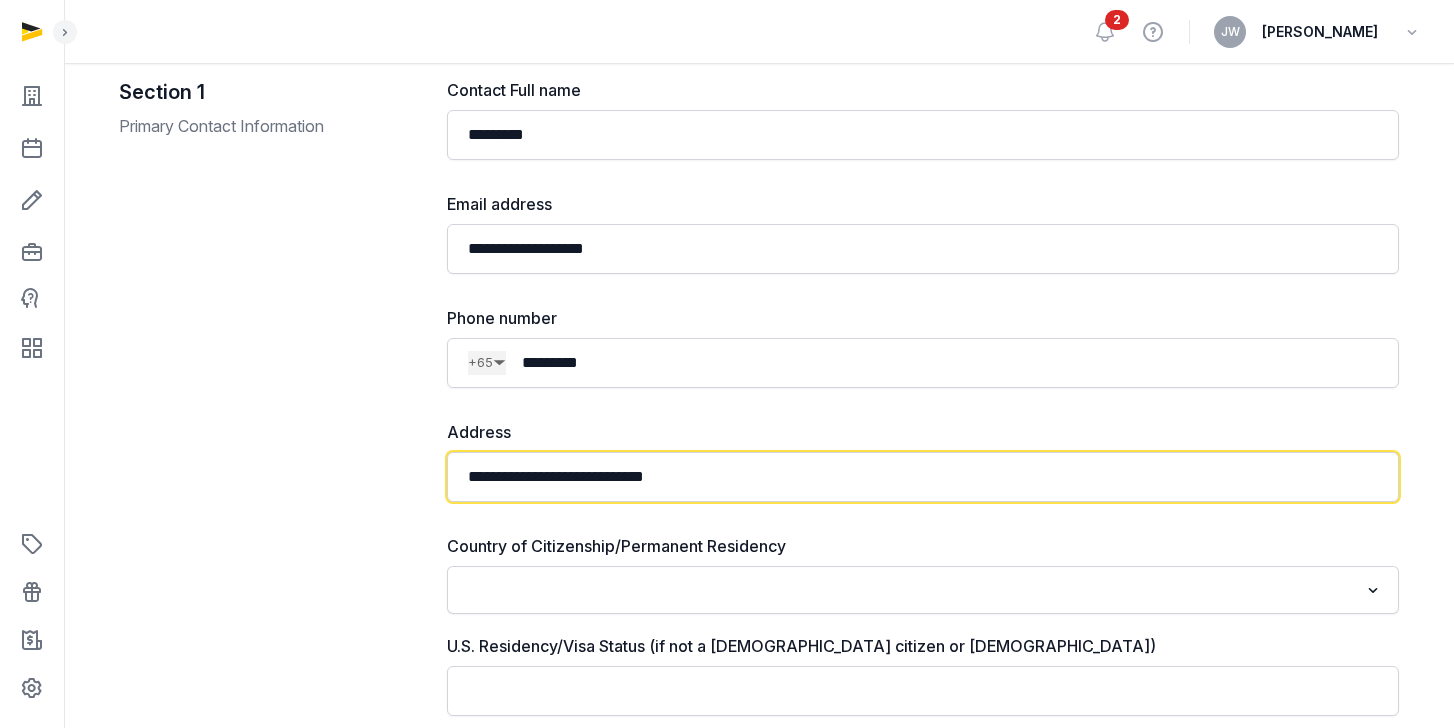 type on "**********" 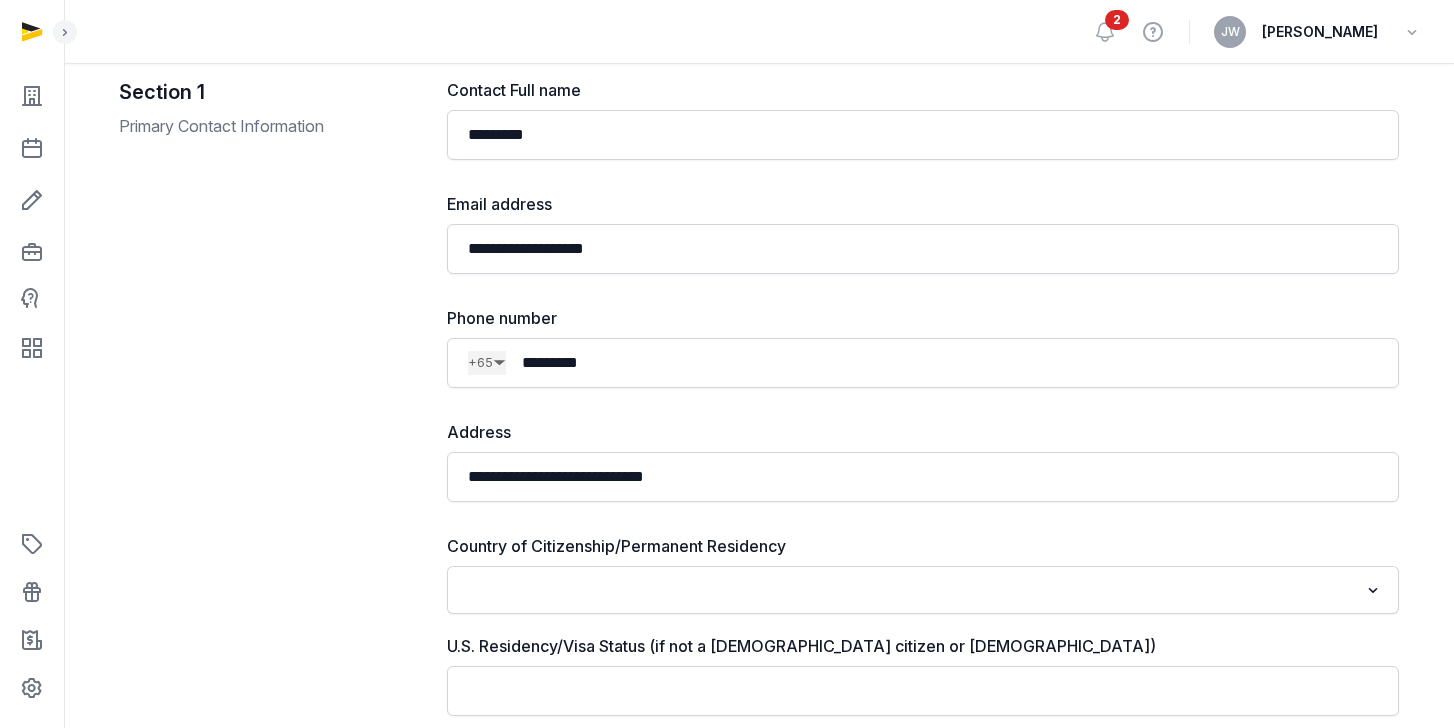 click at bounding box center (908, 588) 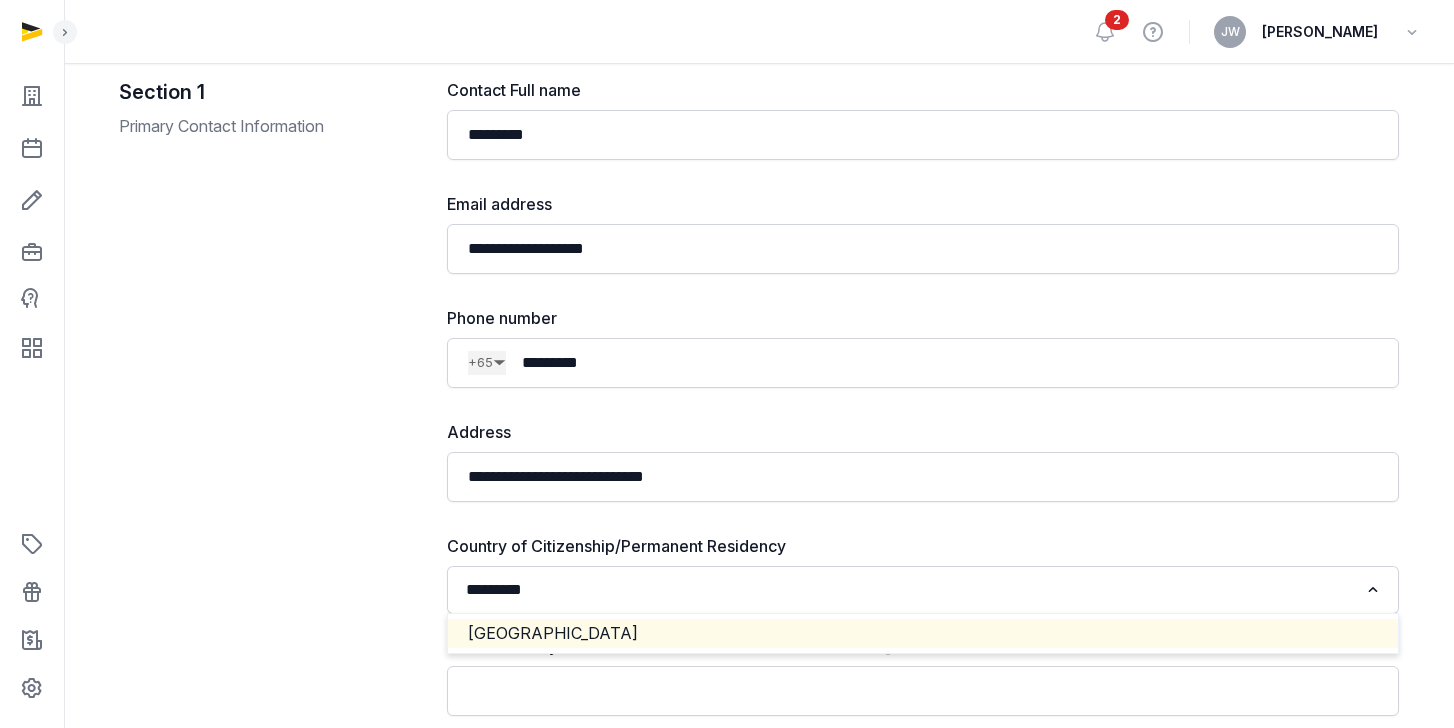 click on "[GEOGRAPHIC_DATA]" 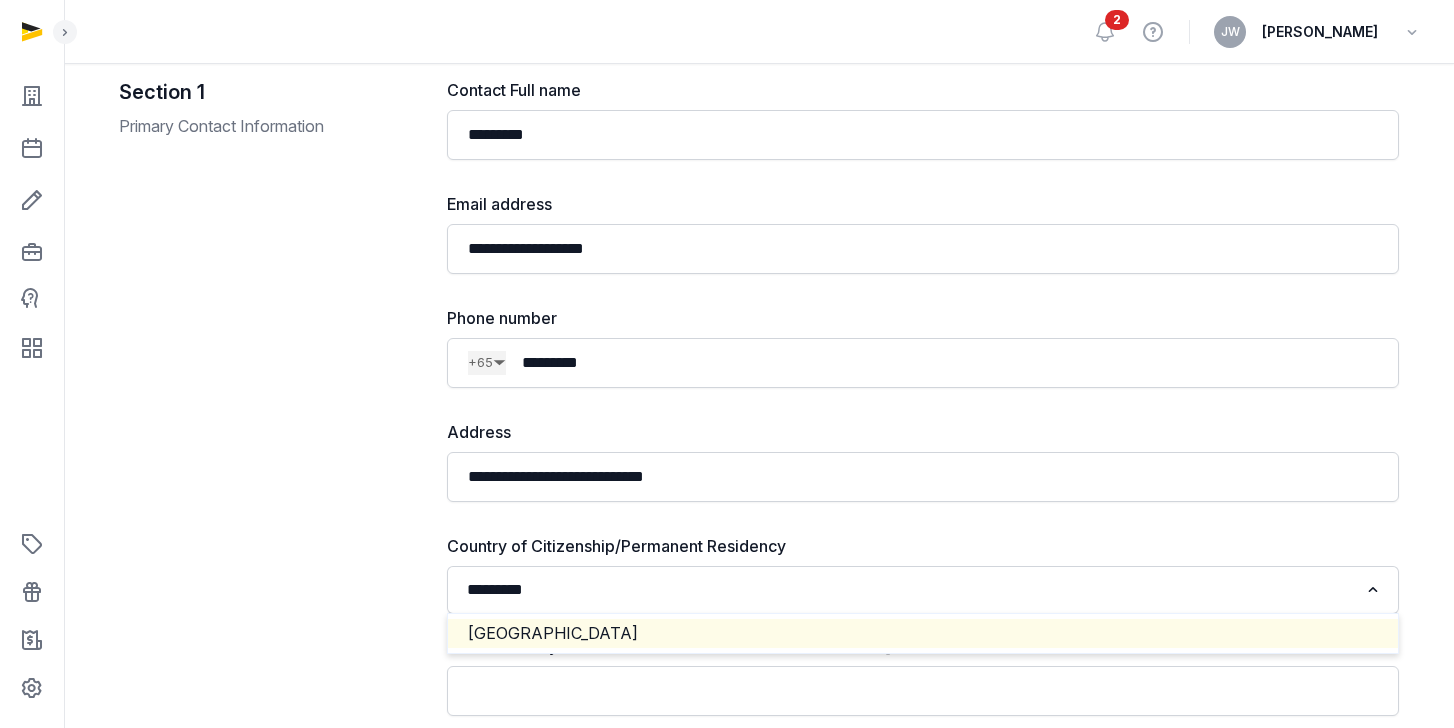 type 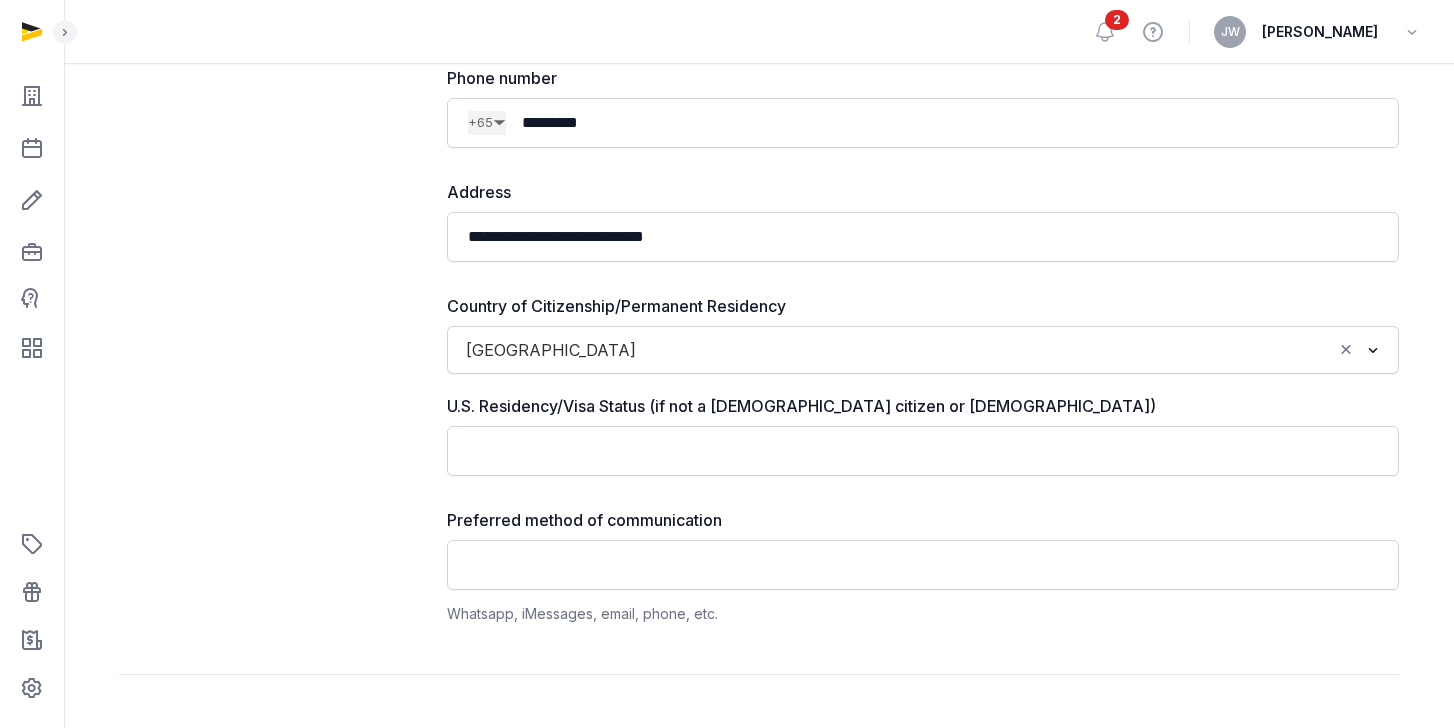 scroll, scrollTop: 463, scrollLeft: 0, axis: vertical 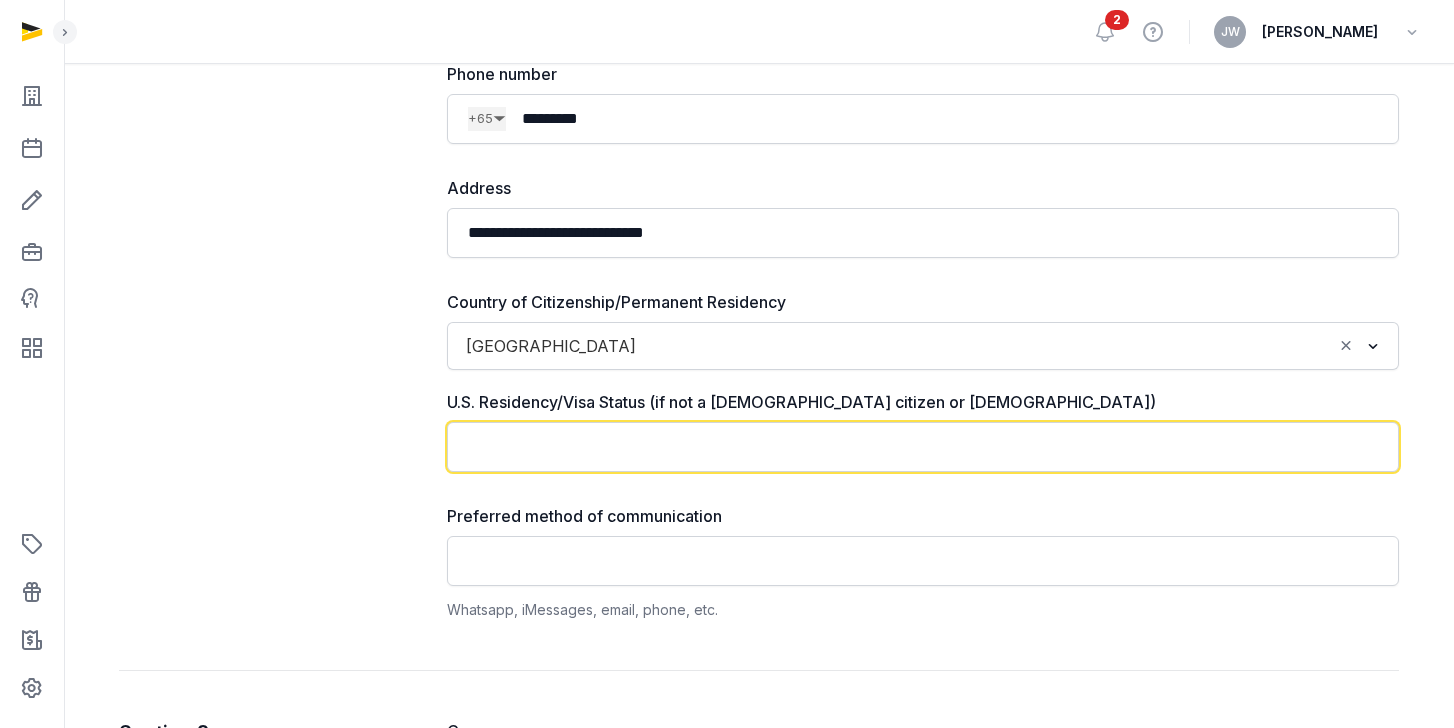 click 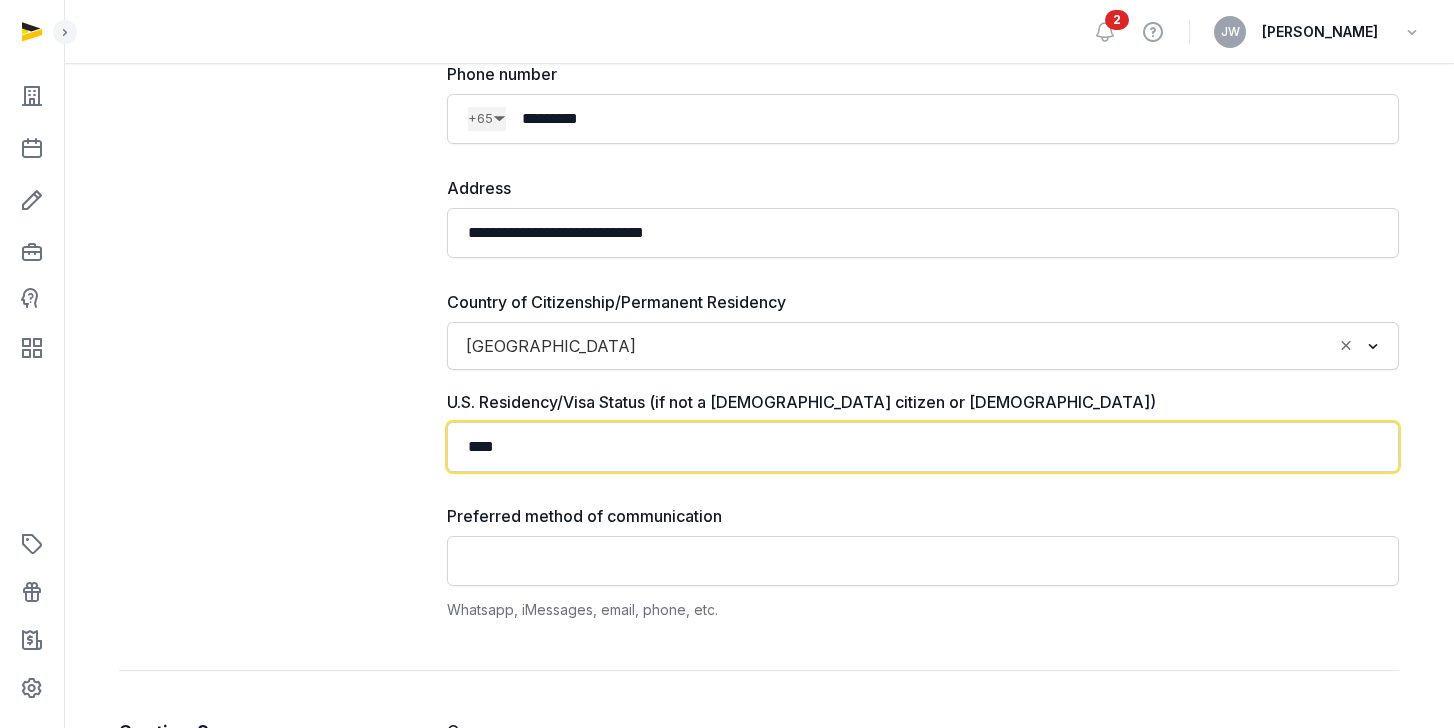 type on "****" 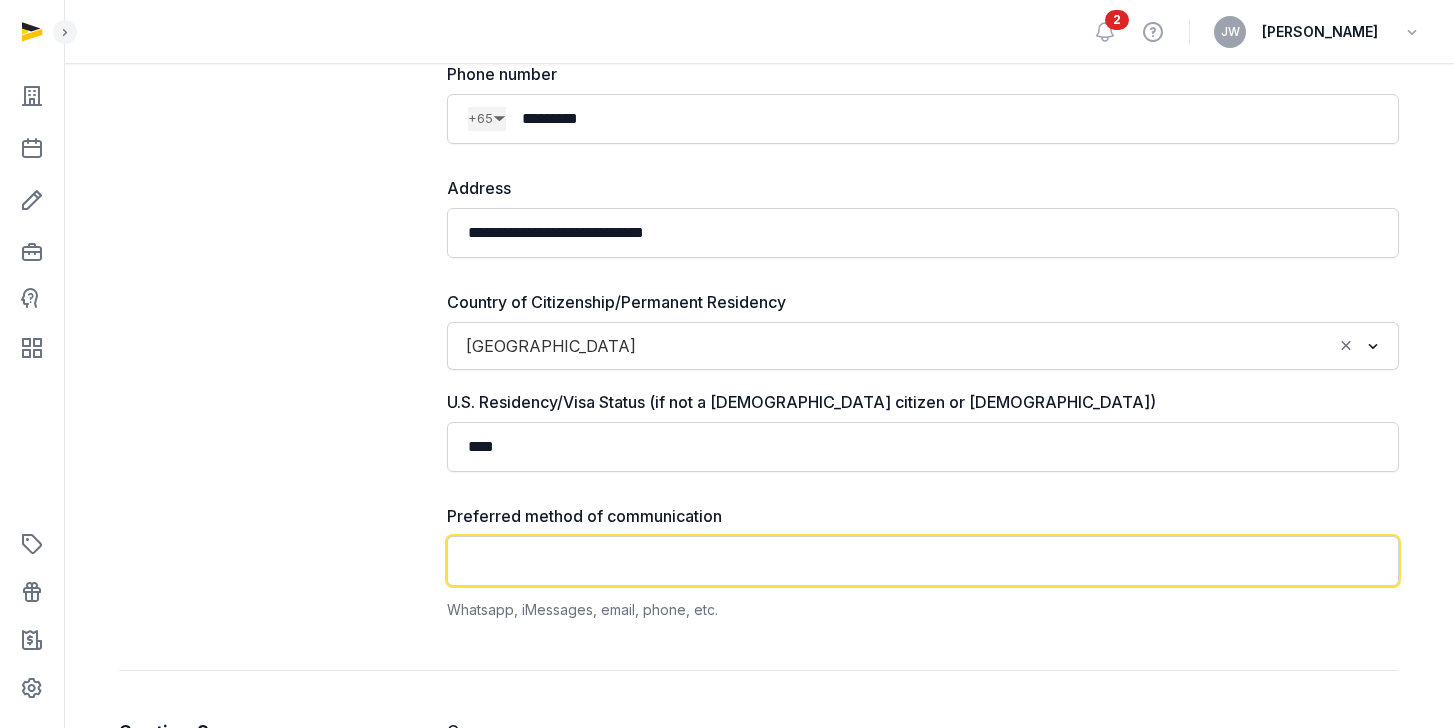click 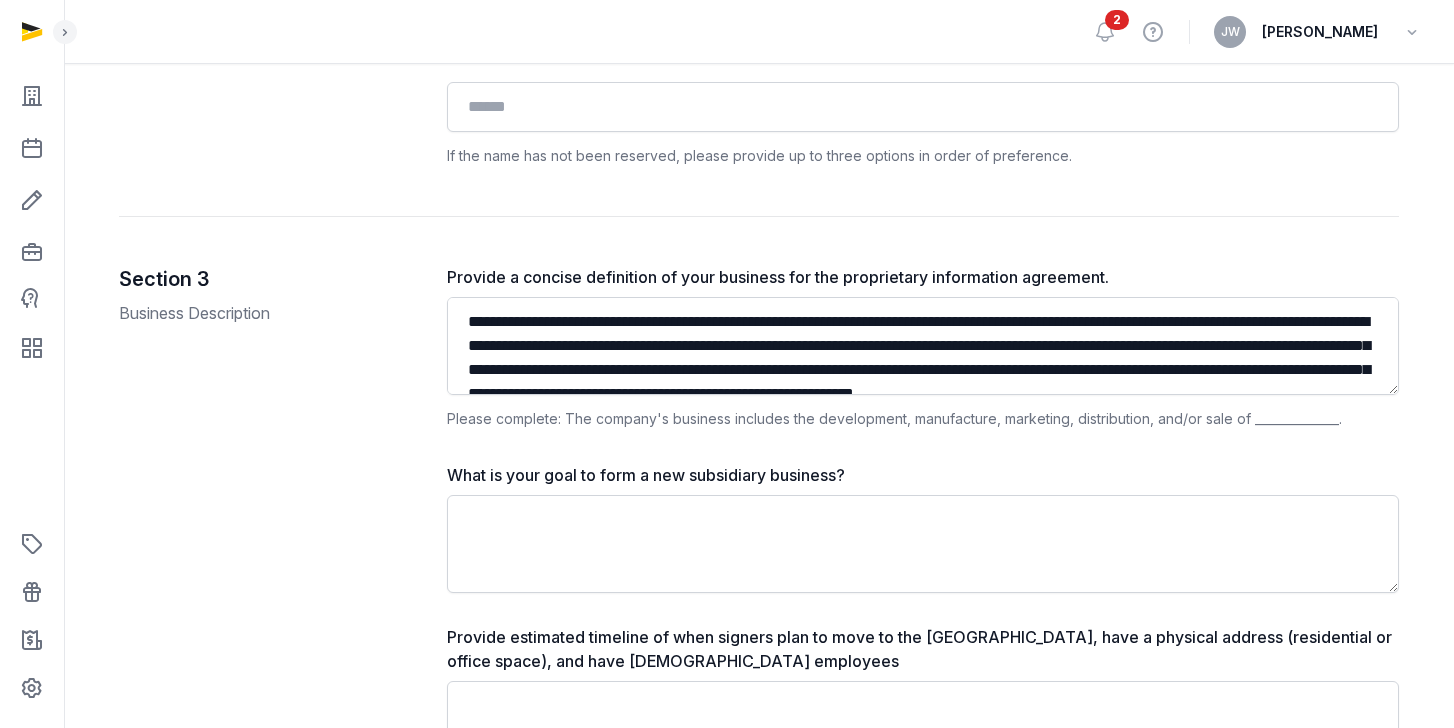 scroll, scrollTop: 1276, scrollLeft: 0, axis: vertical 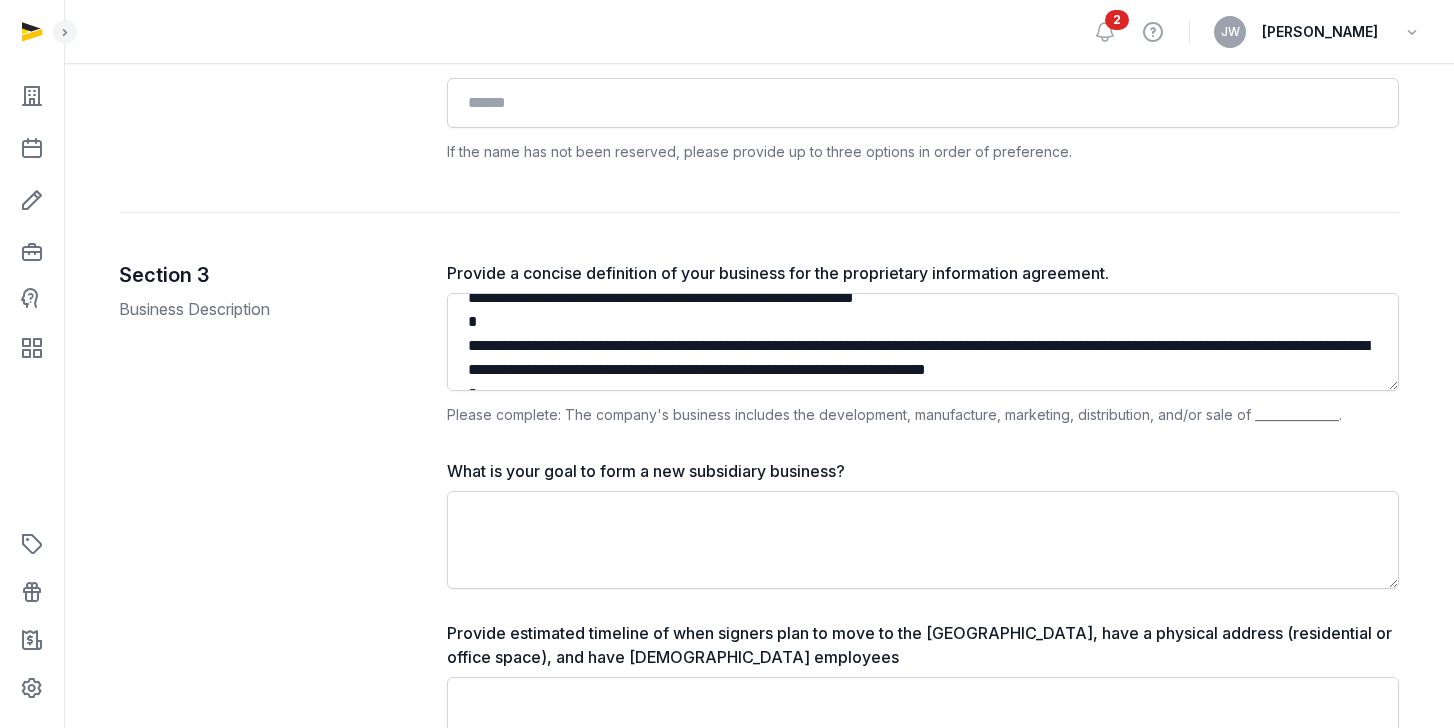 type on "********" 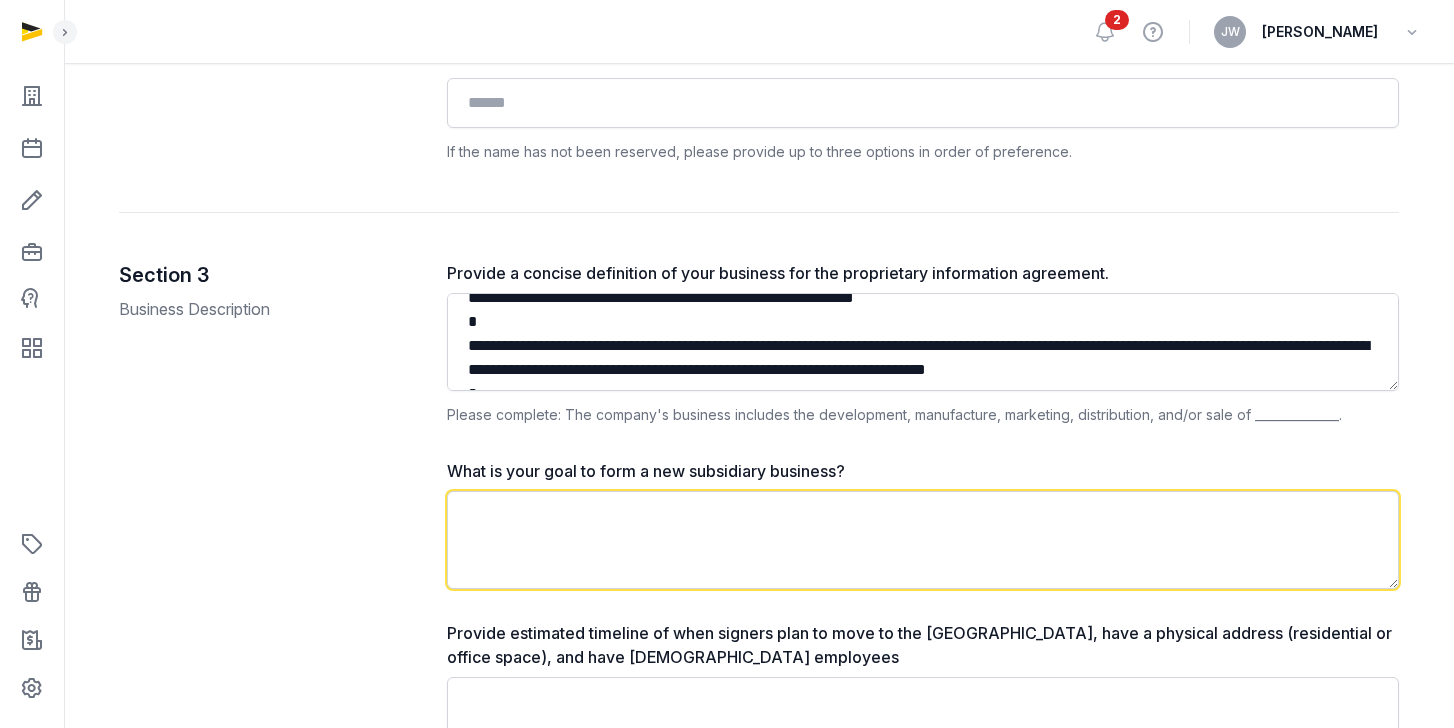 click 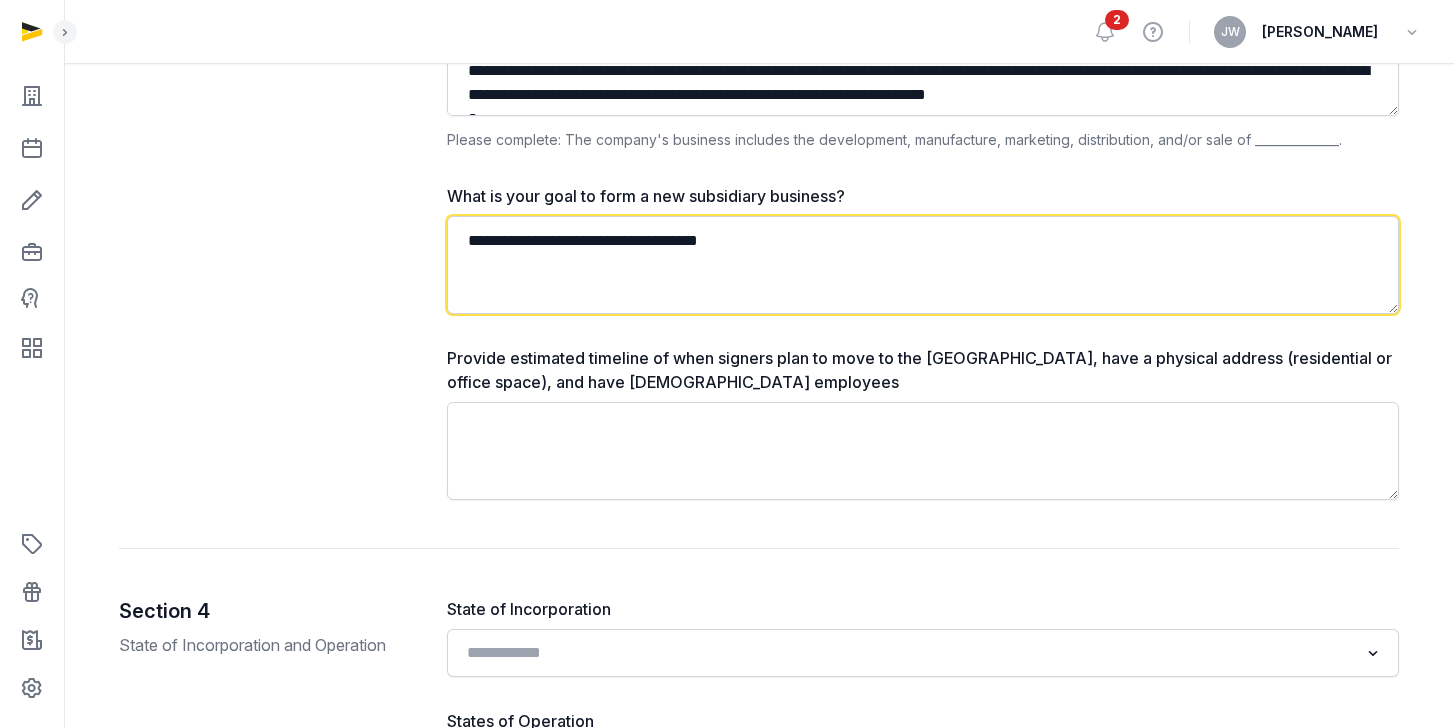 scroll, scrollTop: 1556, scrollLeft: 0, axis: vertical 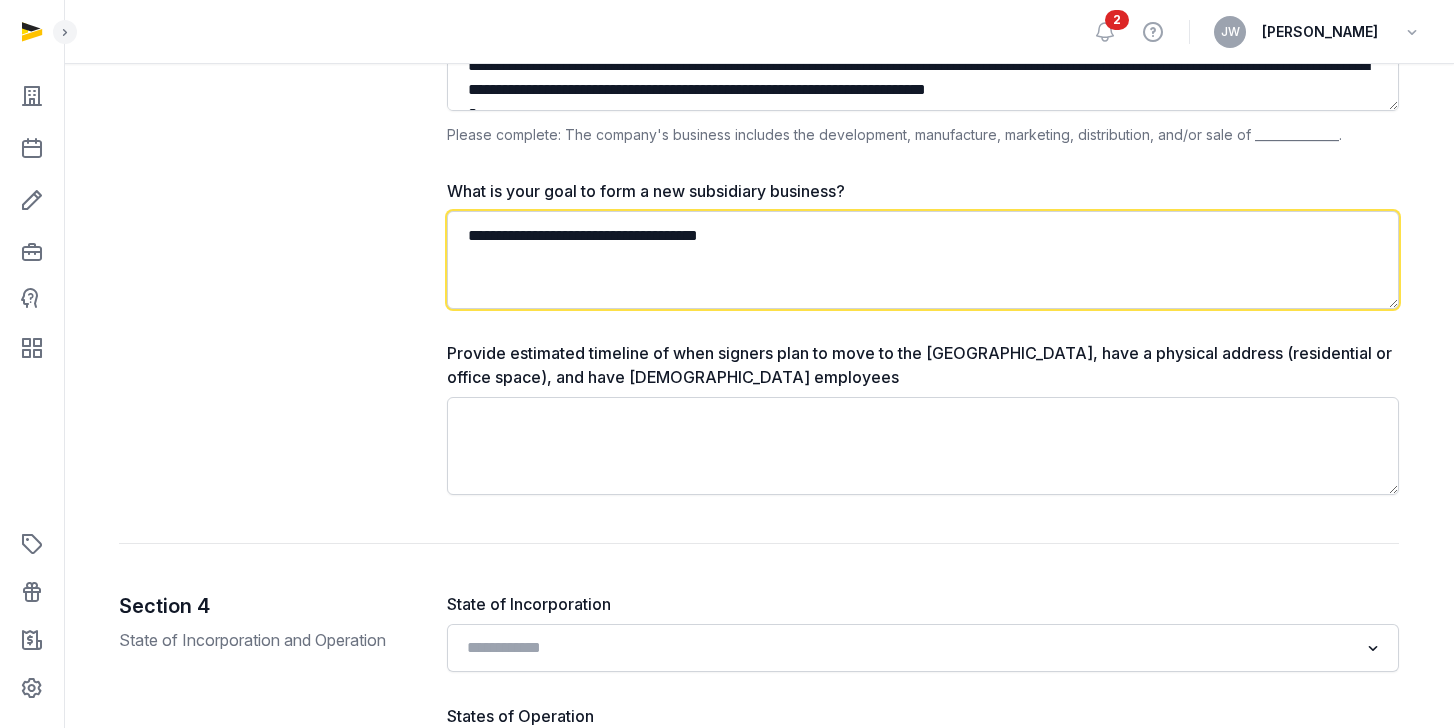 type on "**********" 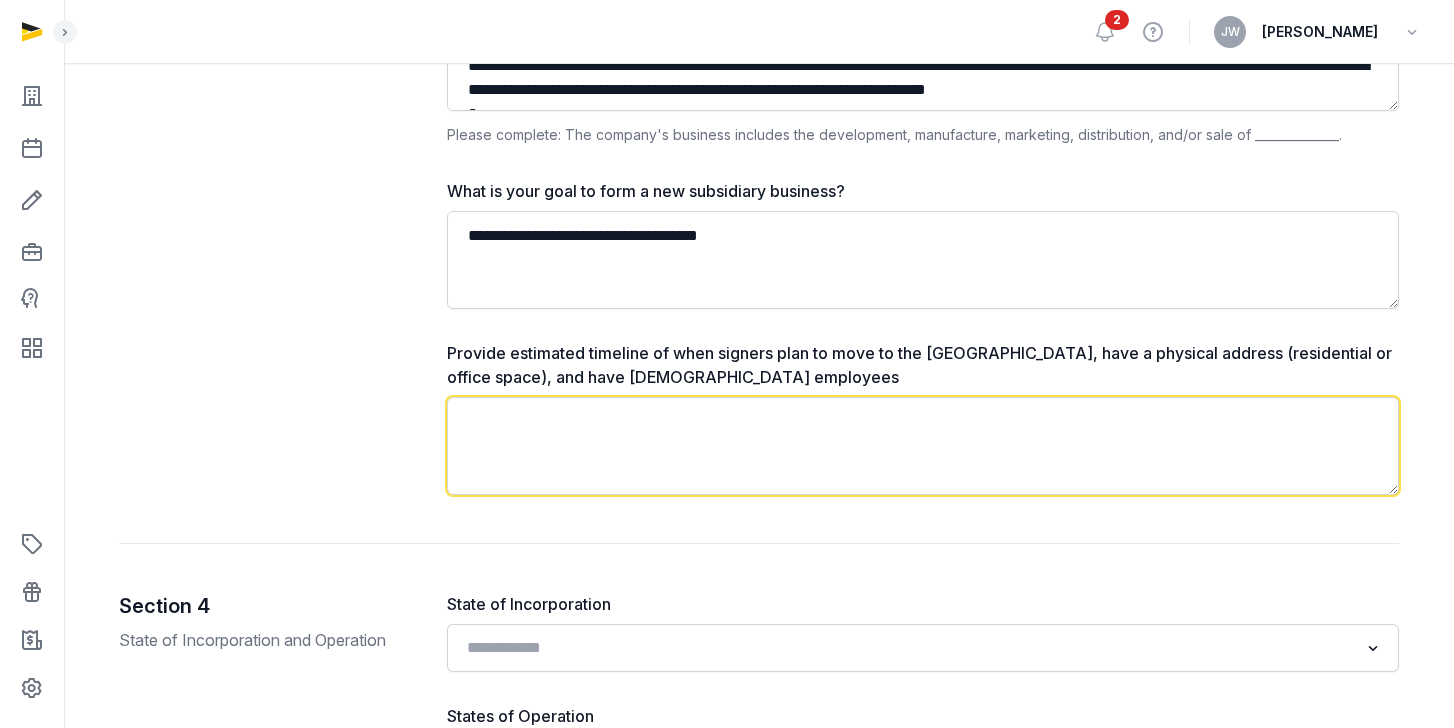 click 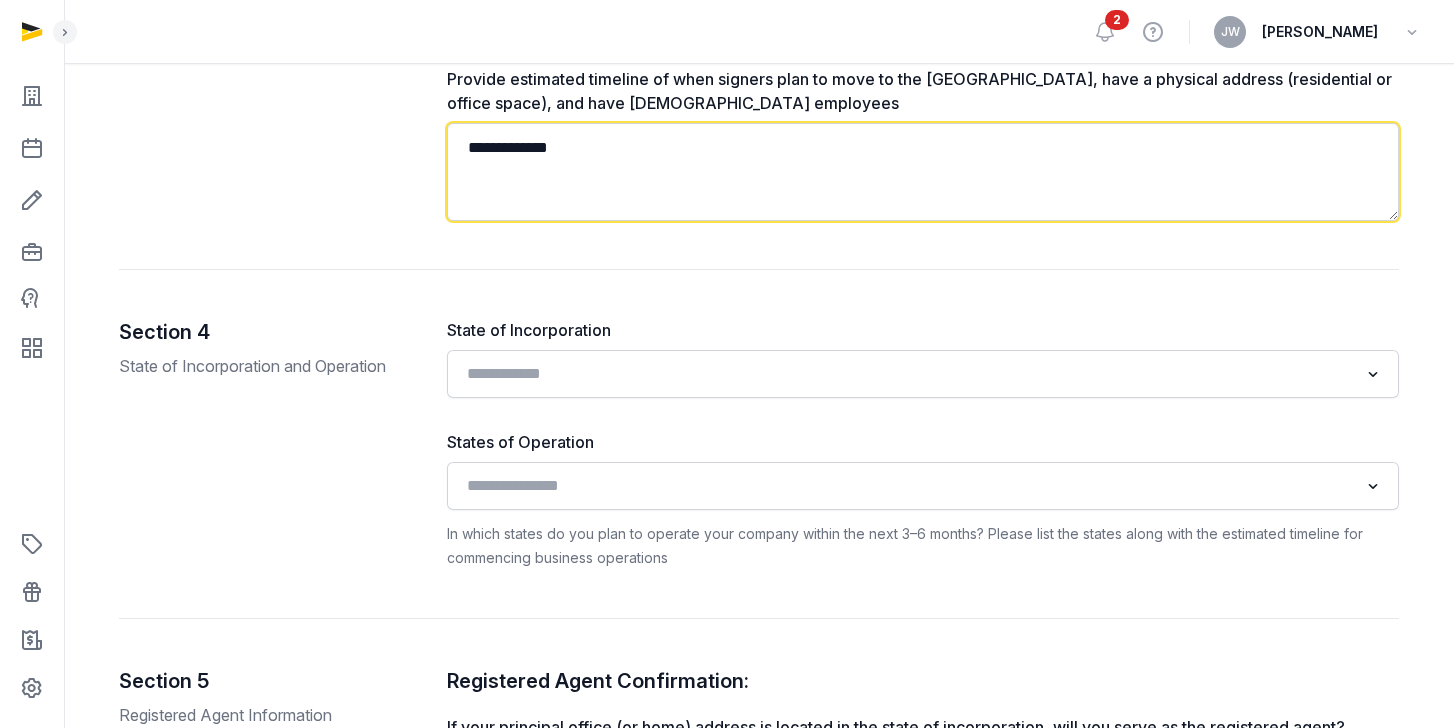 scroll, scrollTop: 1840, scrollLeft: 0, axis: vertical 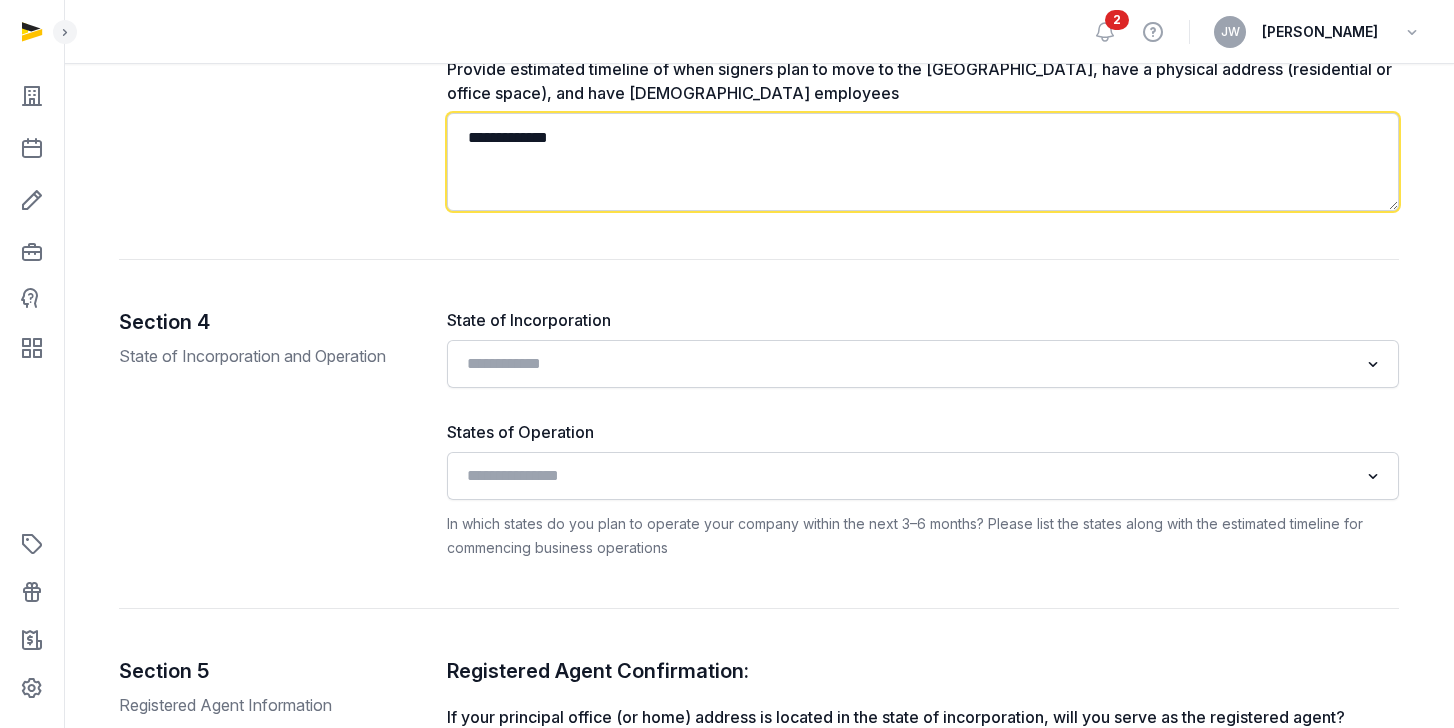 type on "**********" 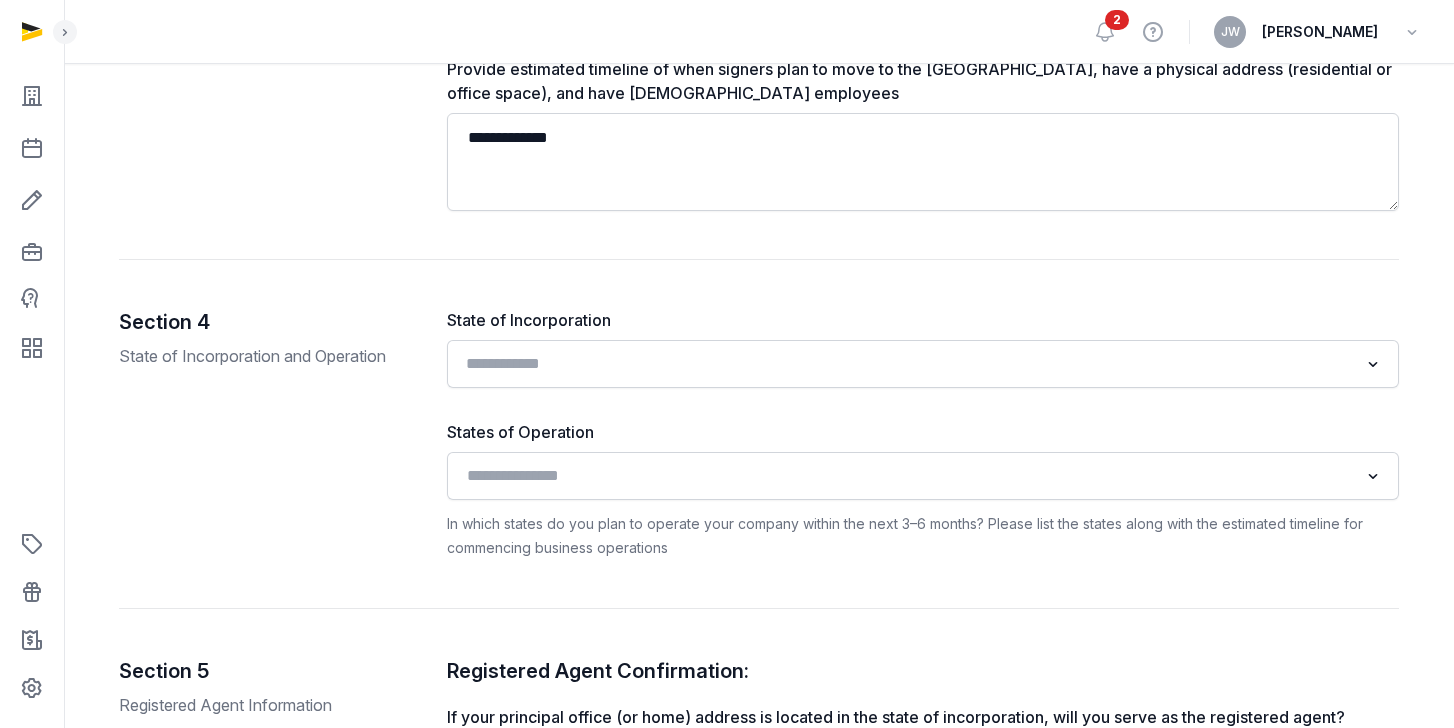 click 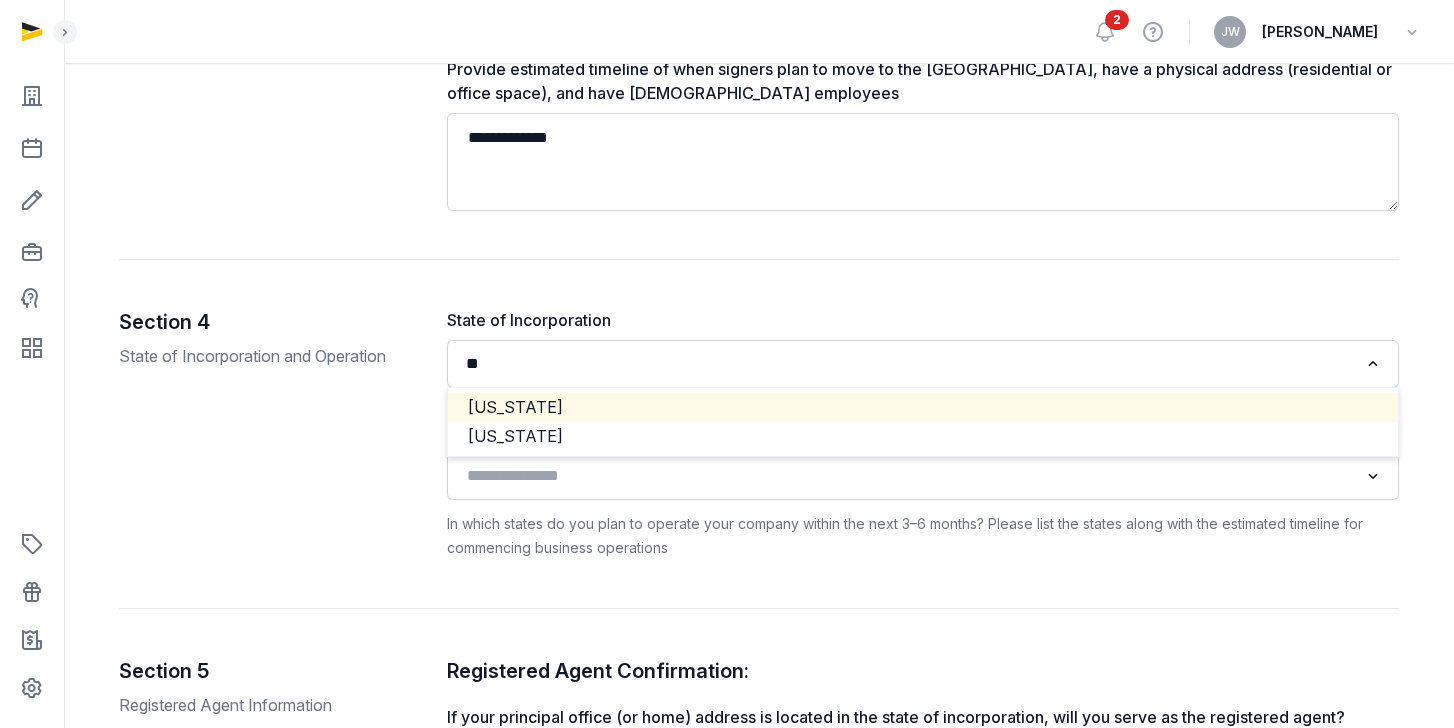 click on "[US_STATE]" 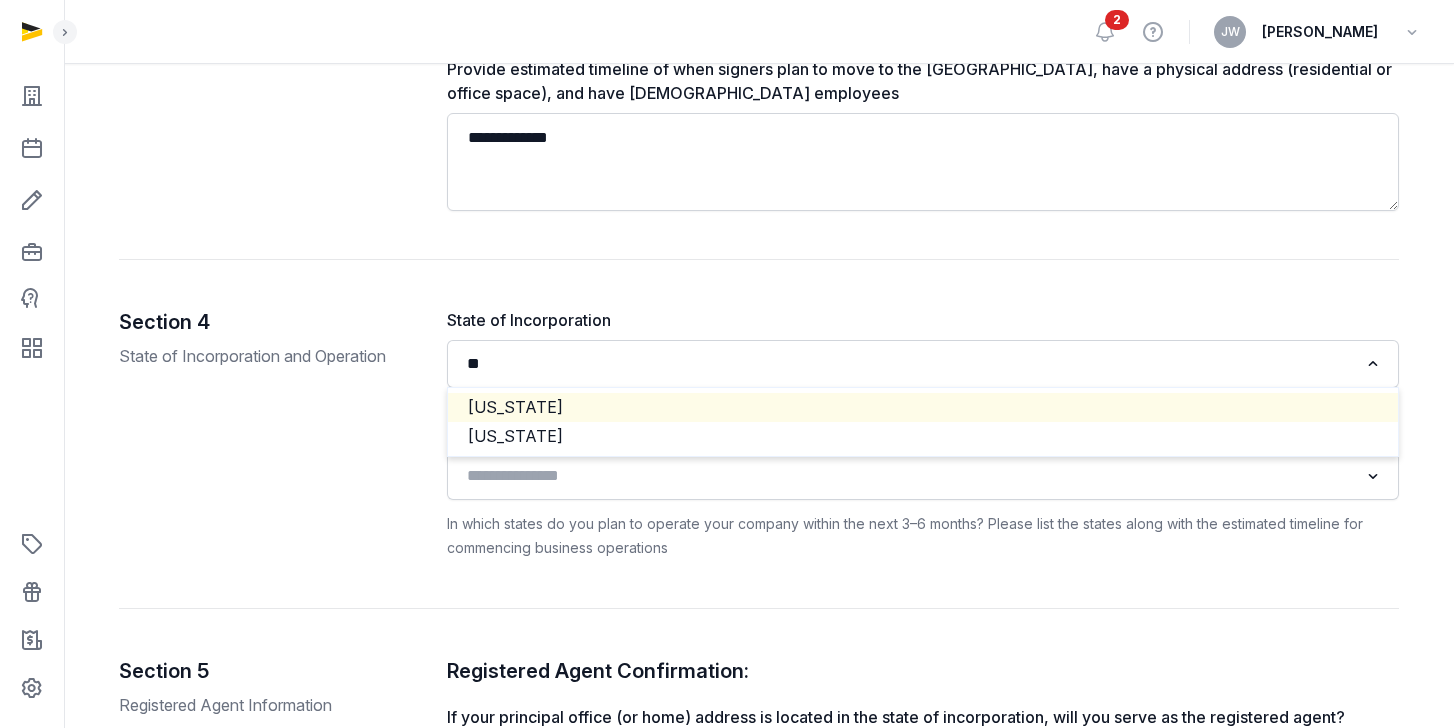type 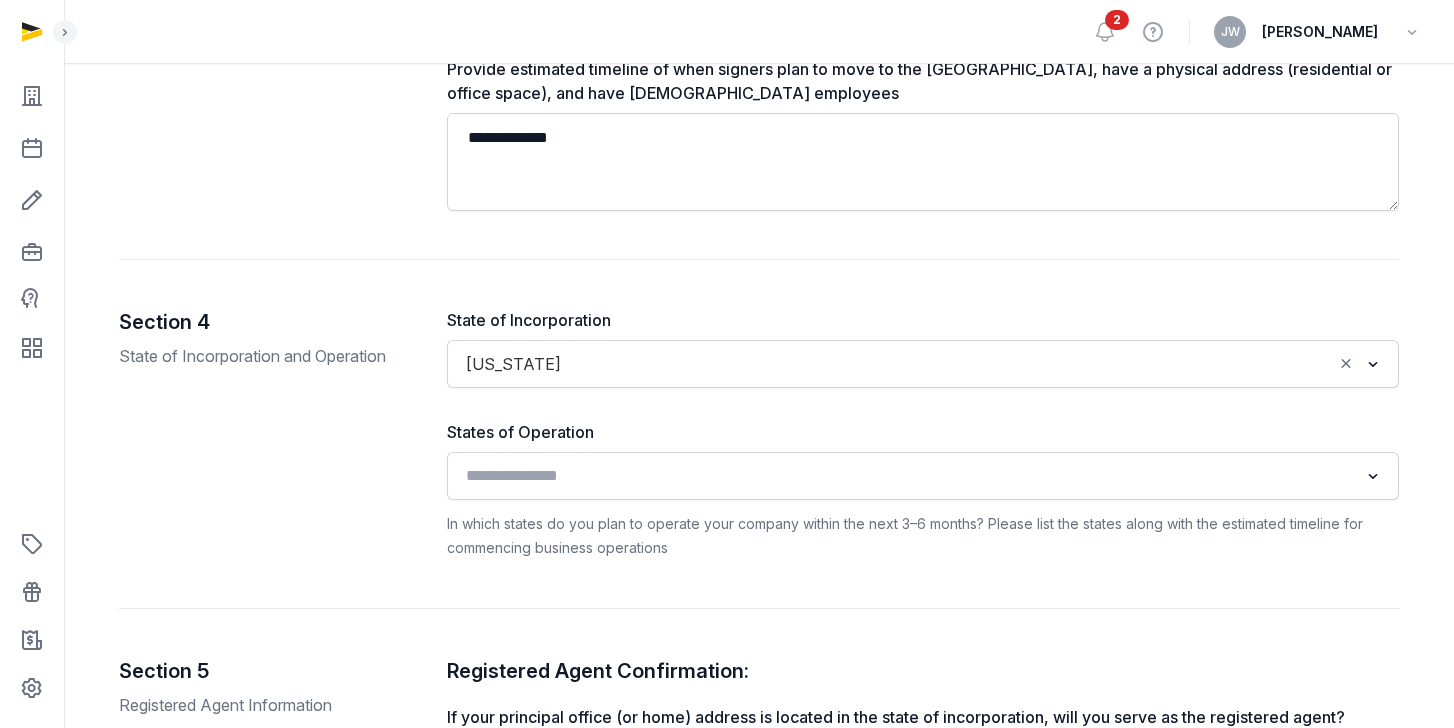 click 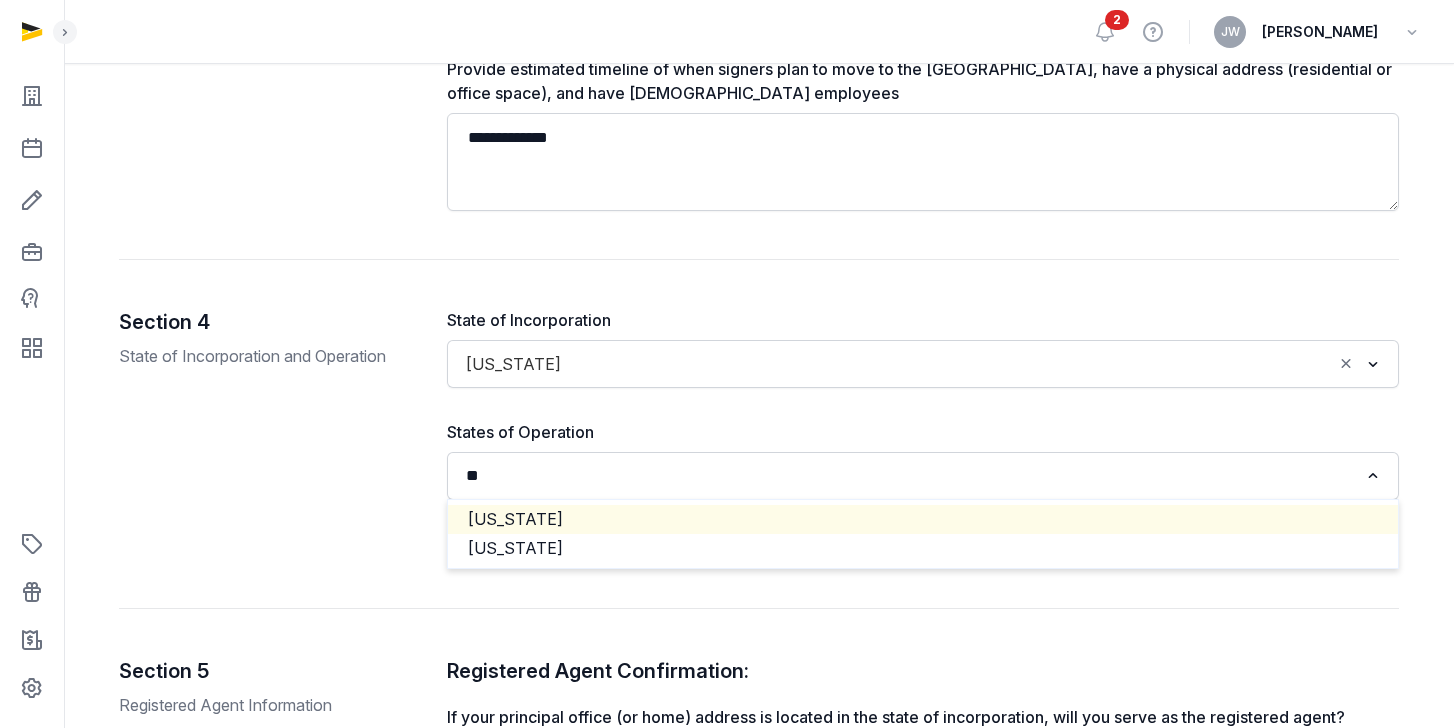 click on "[US_STATE]" 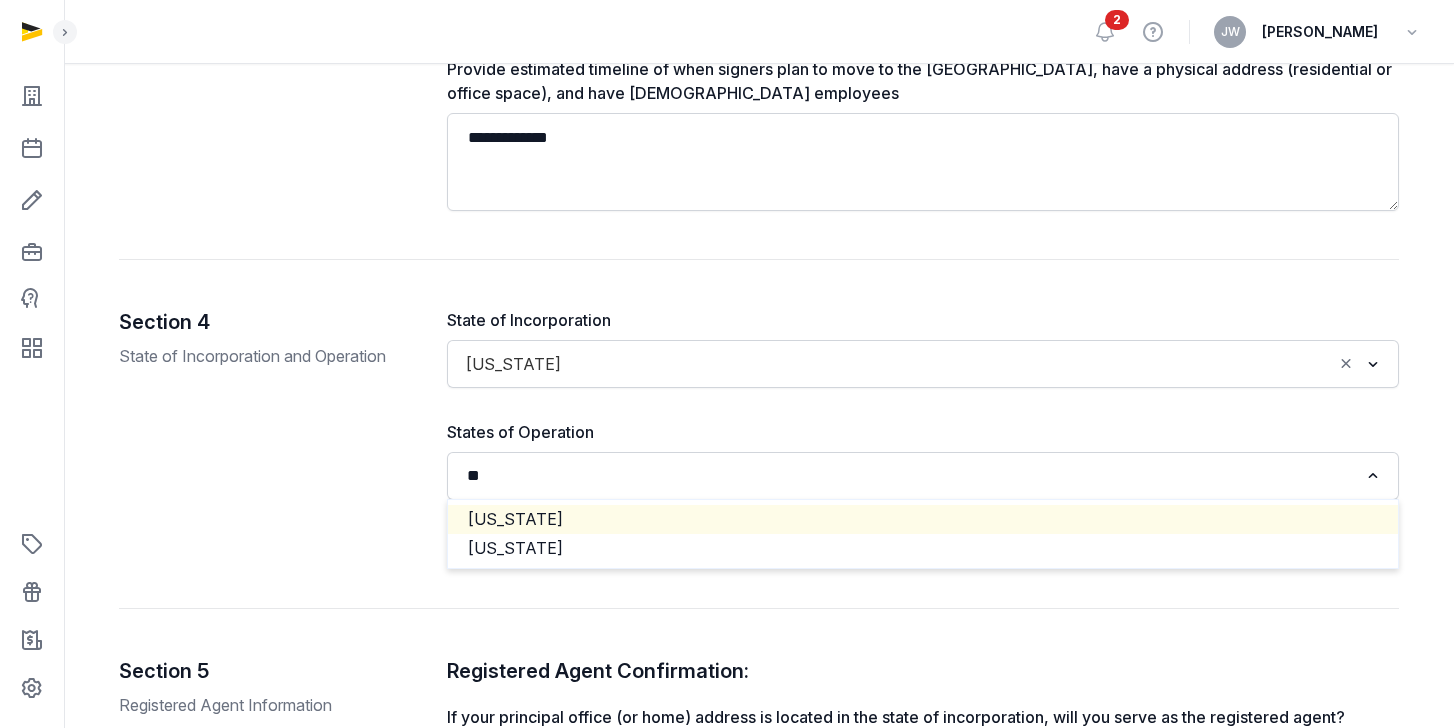 type 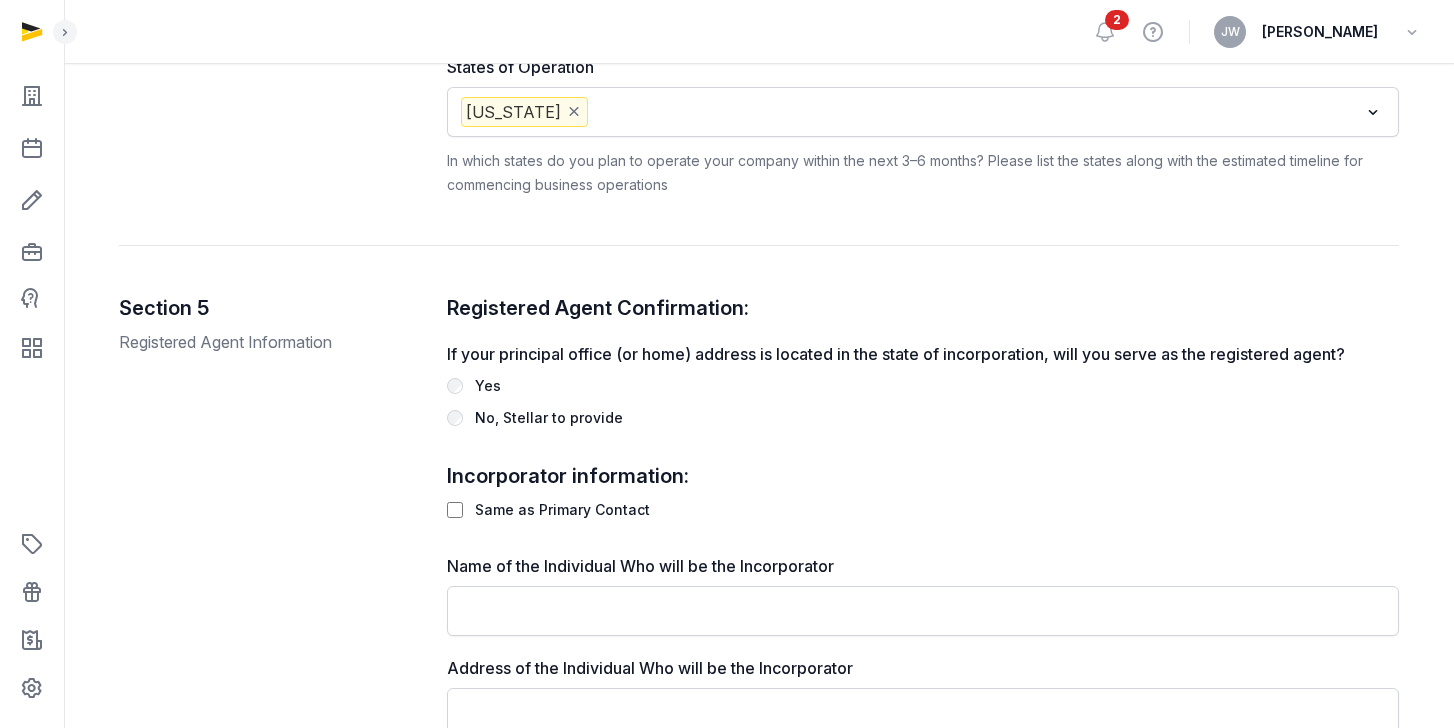 scroll, scrollTop: 2206, scrollLeft: 0, axis: vertical 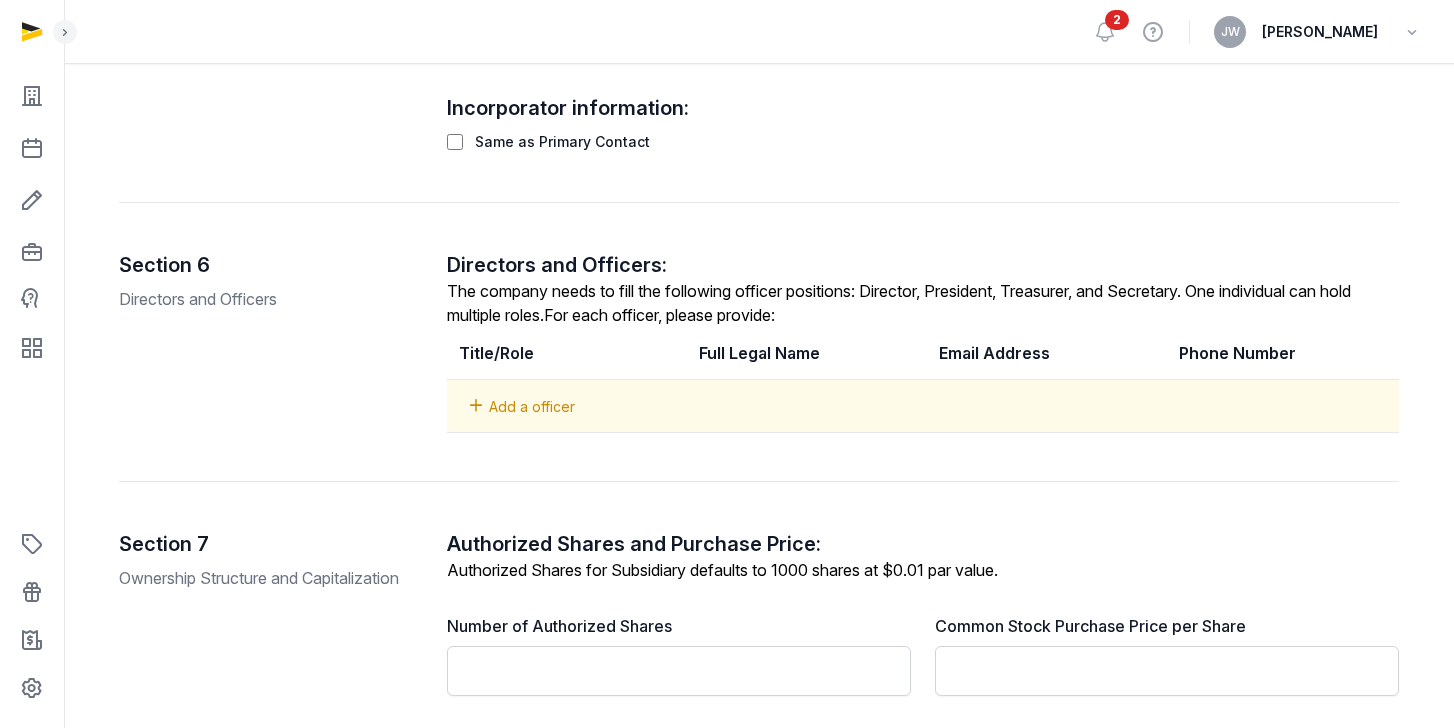 click on "Add a officer" at bounding box center [532, 406] 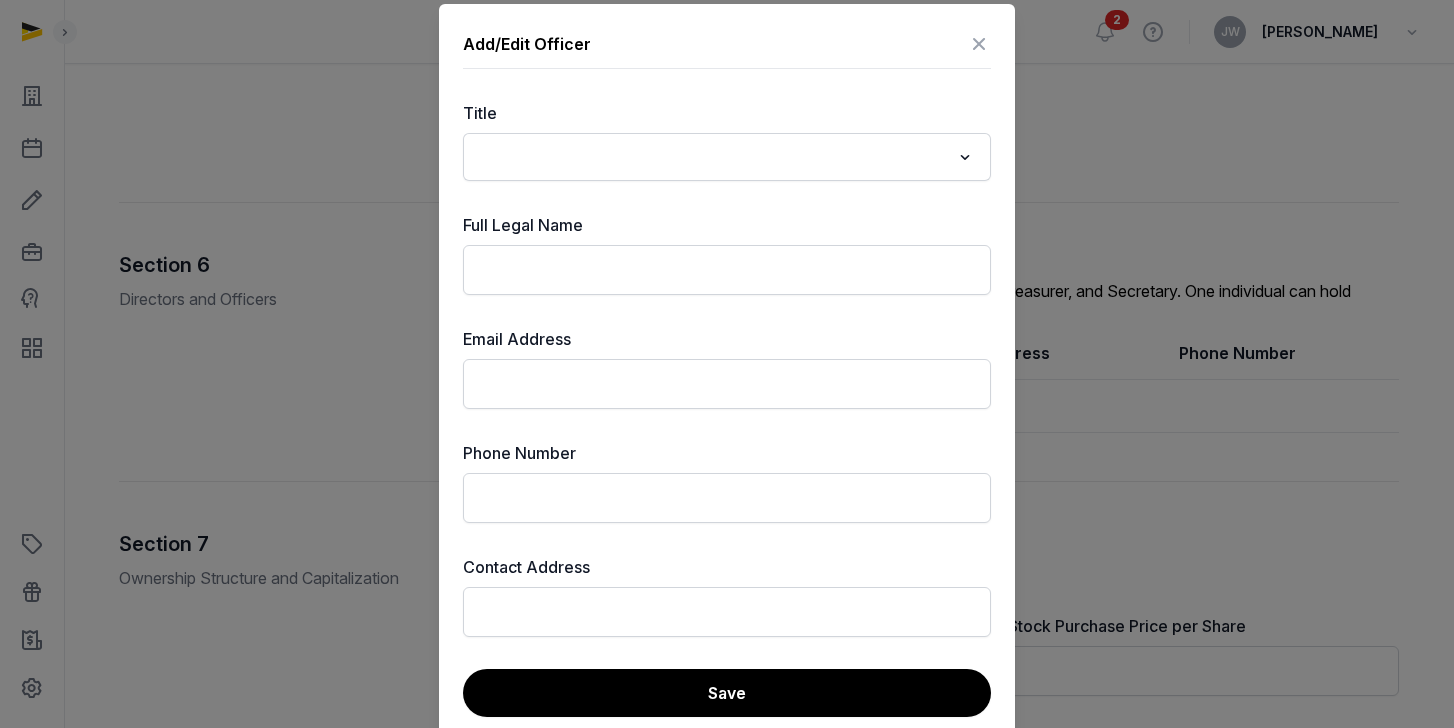 click 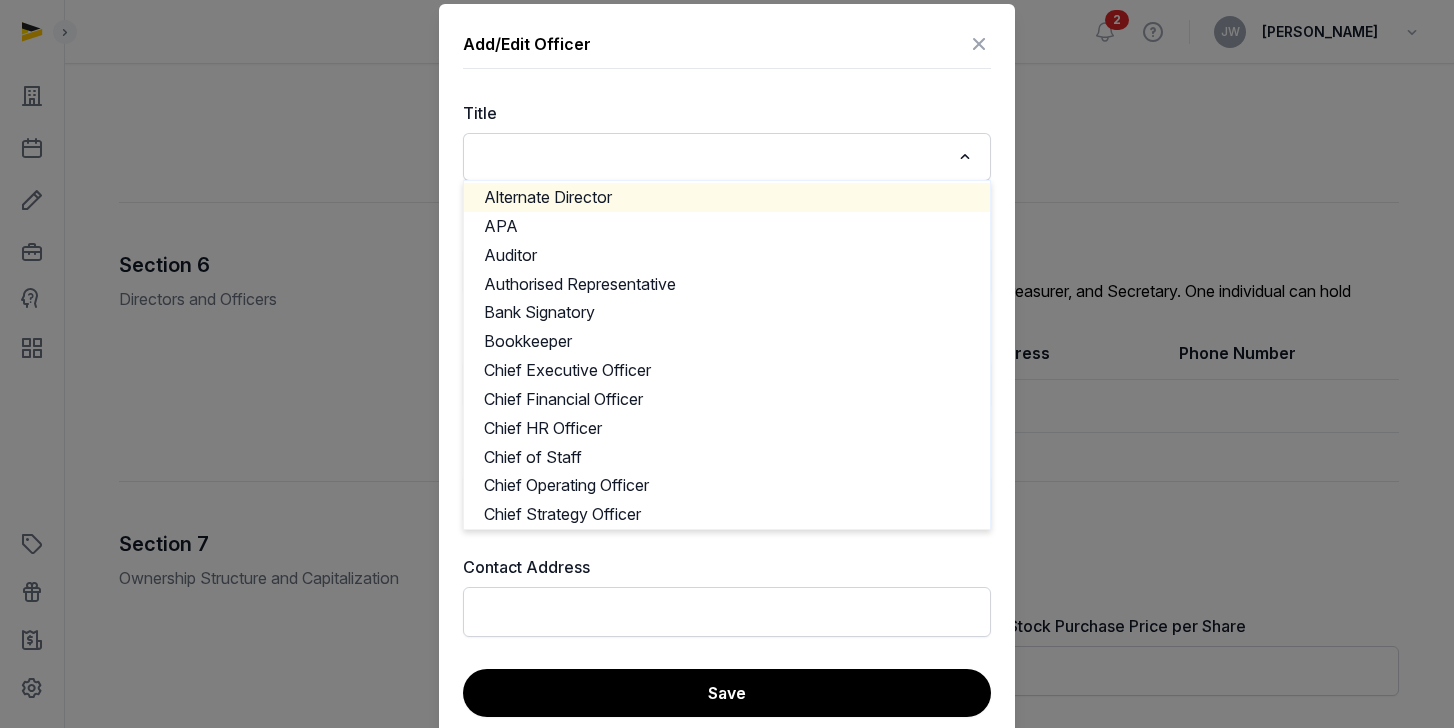scroll, scrollTop: 90, scrollLeft: 0, axis: vertical 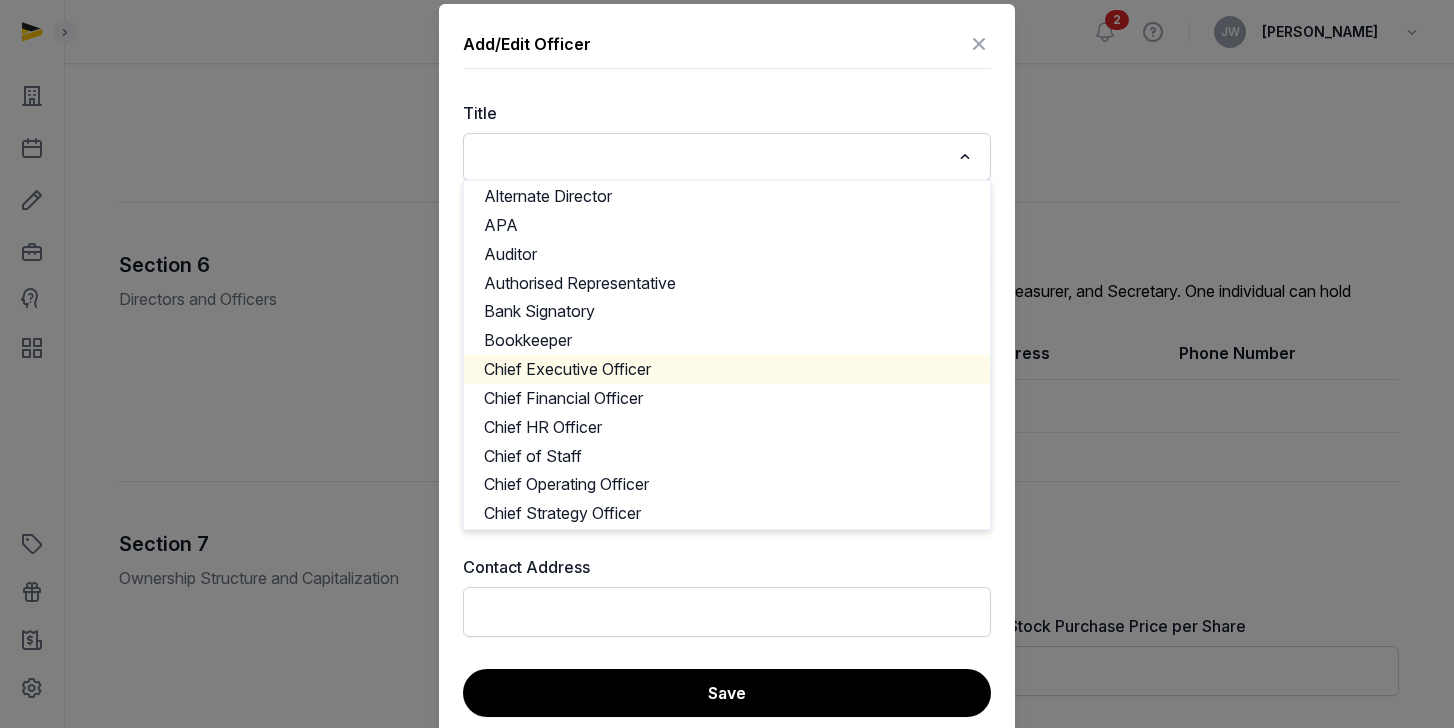 click on "Chief Executive Officer" 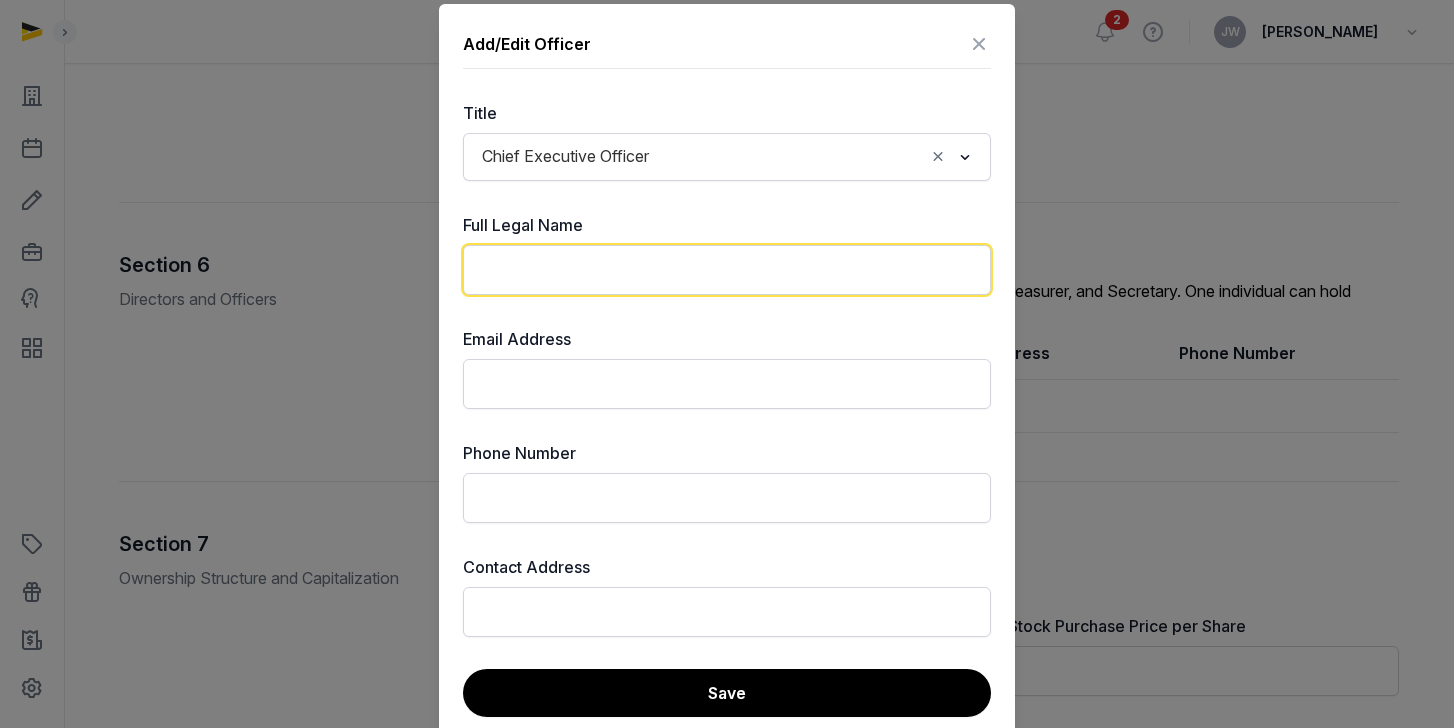 click 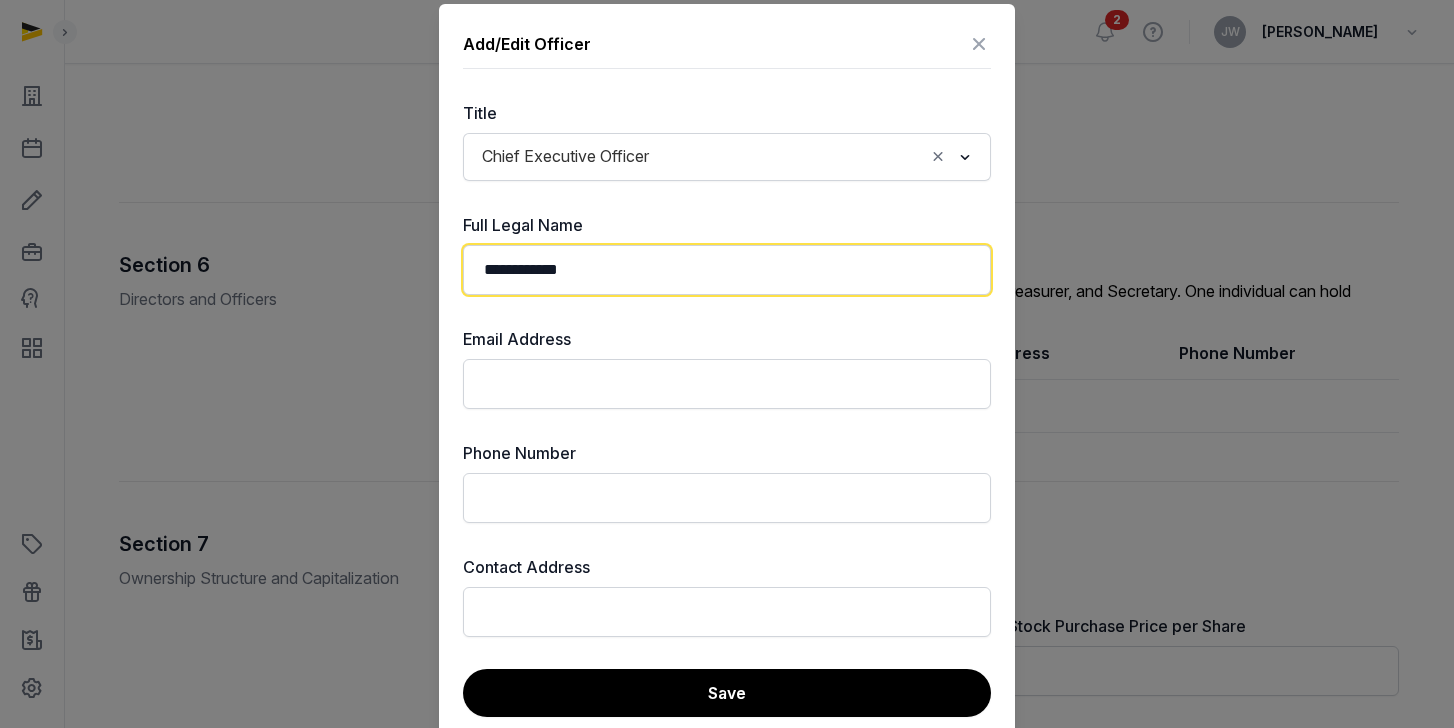 type on "**********" 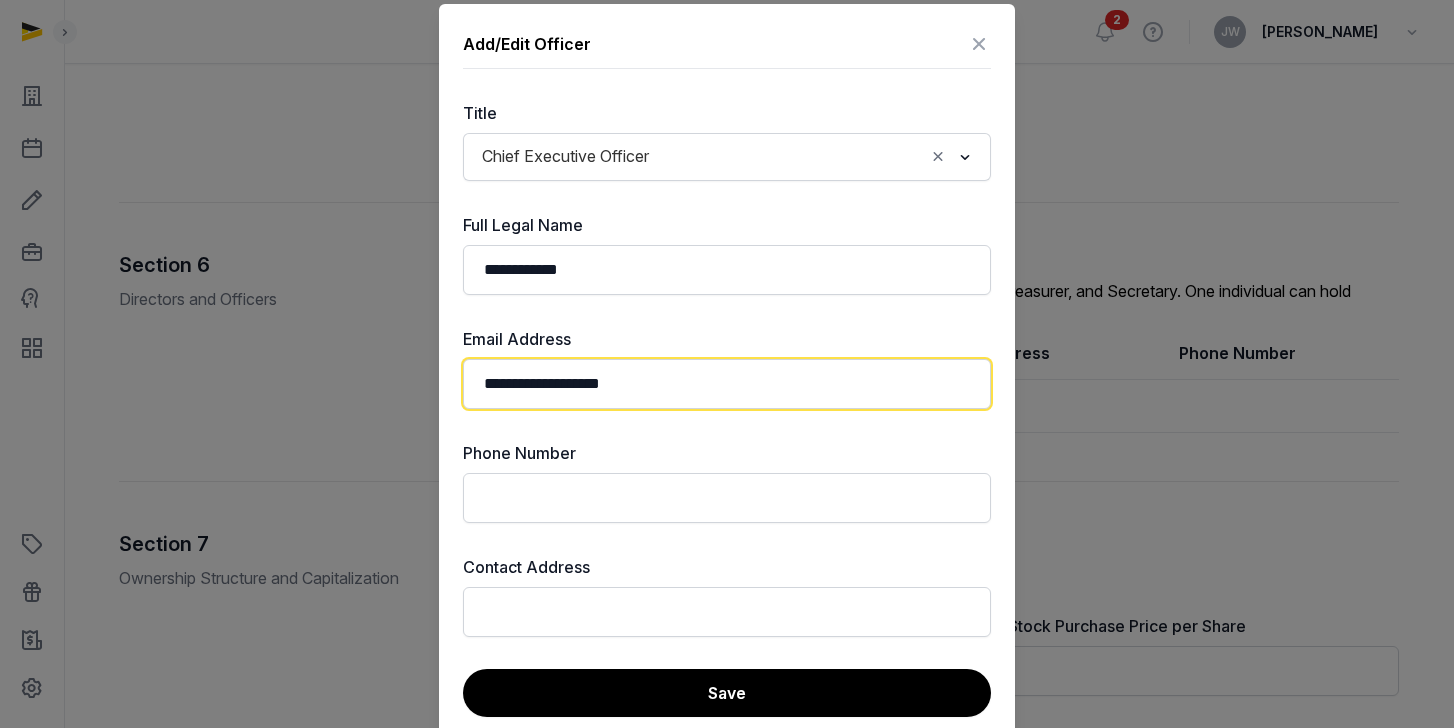 type on "**********" 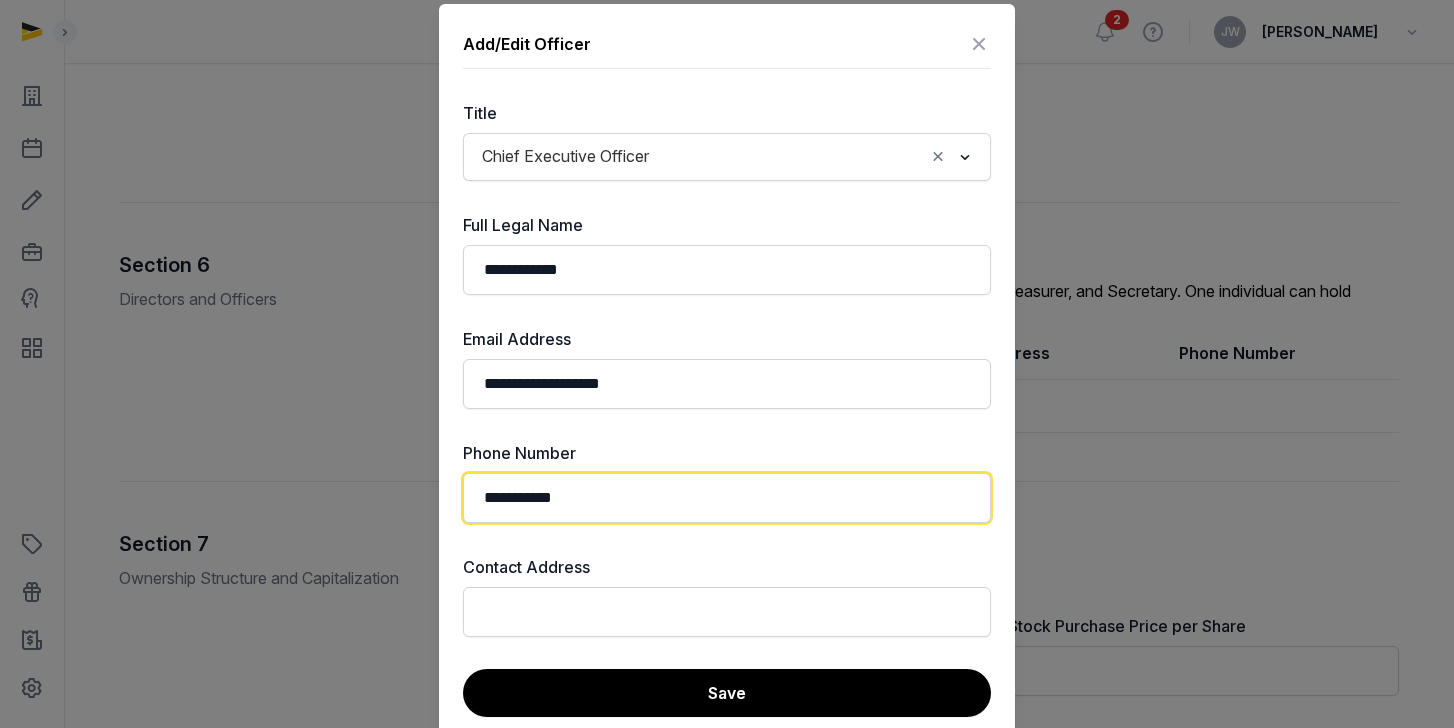 type on "**********" 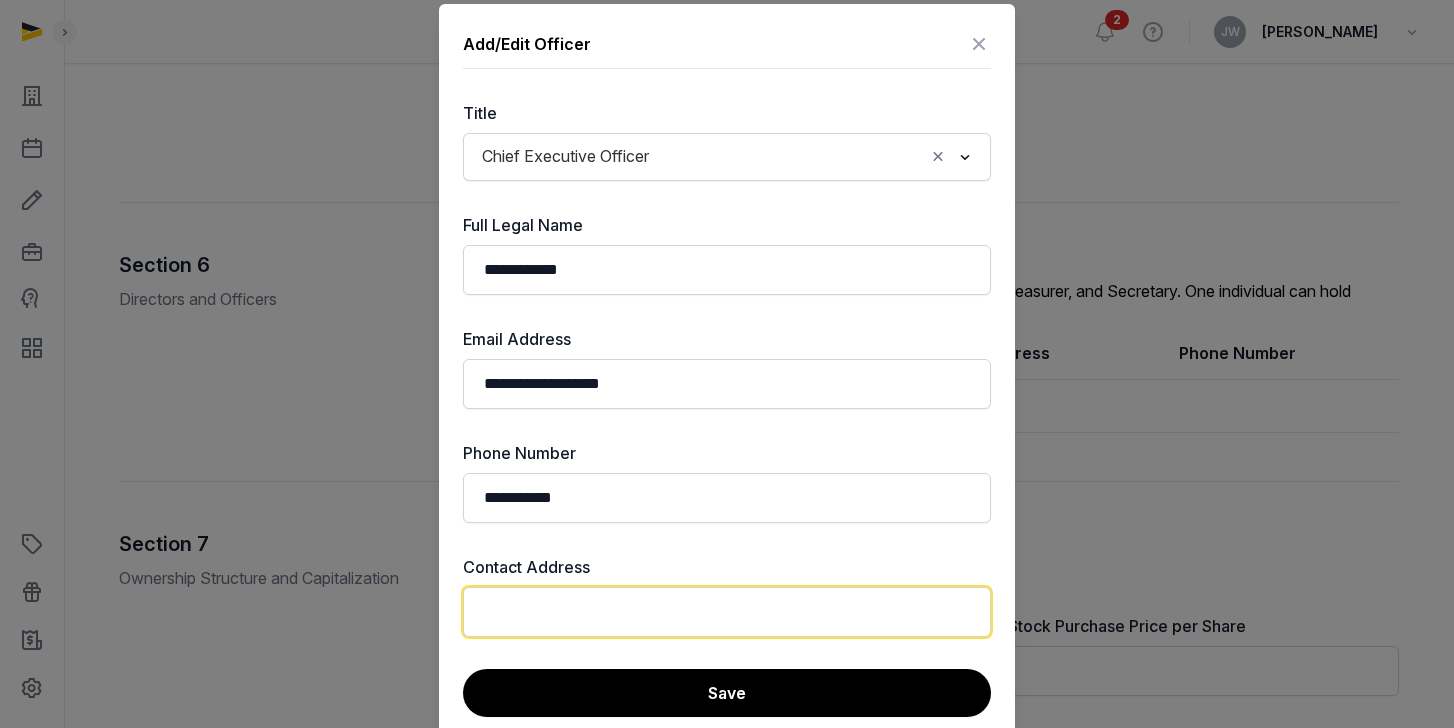 click 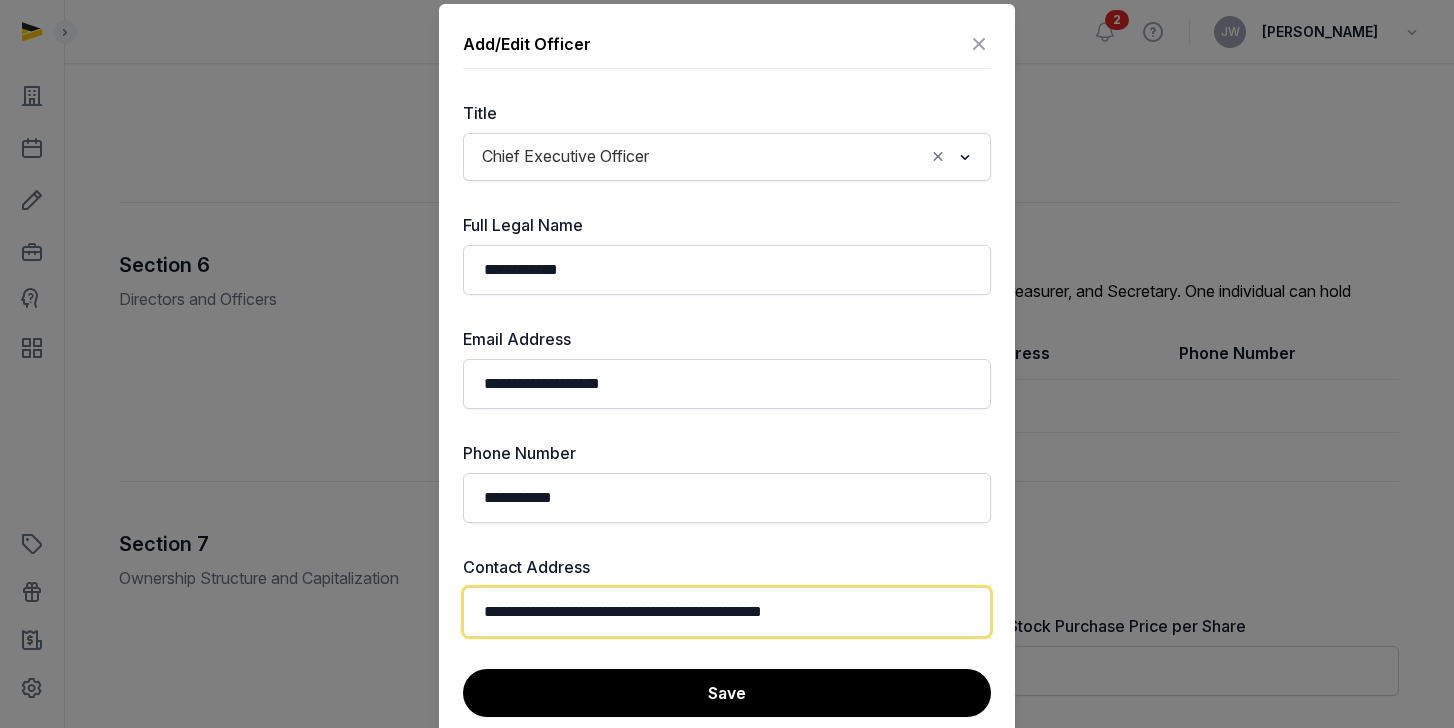 type on "**********" 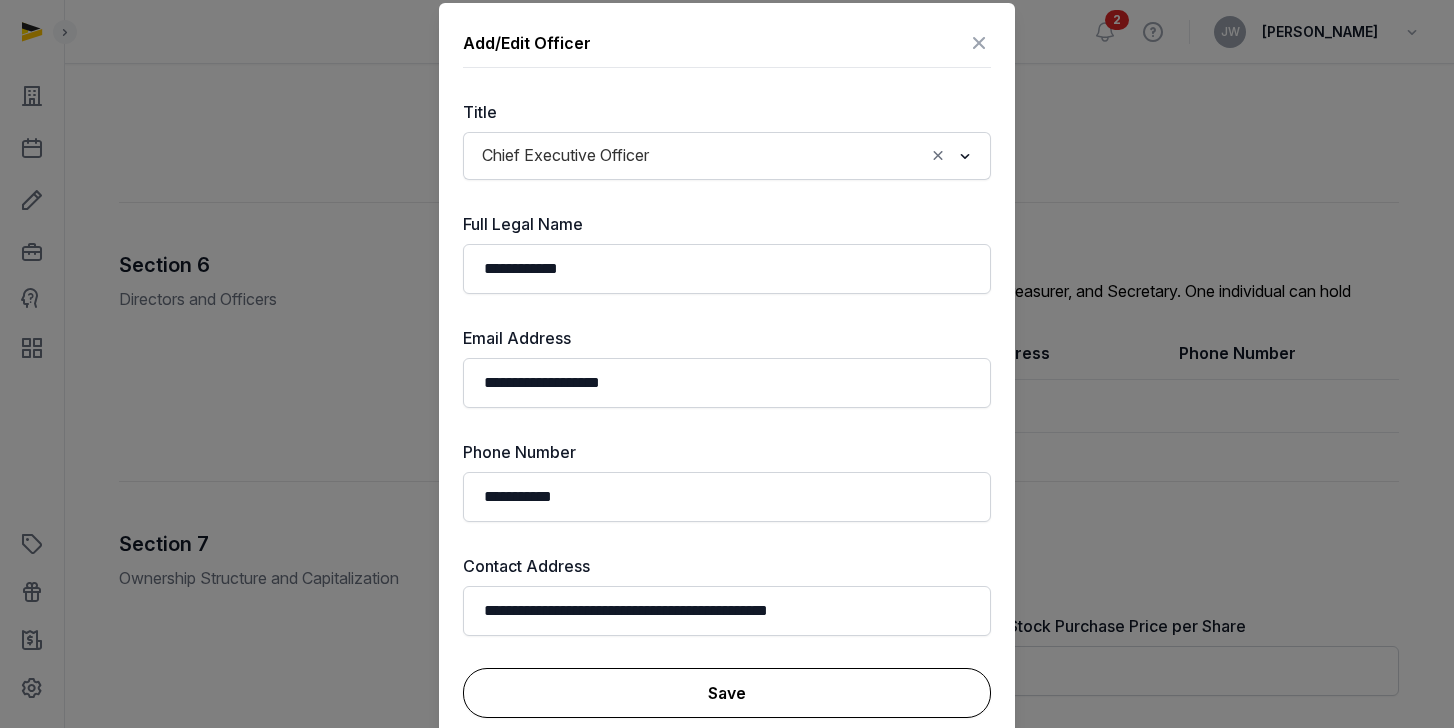 click on "Save" at bounding box center [727, 693] 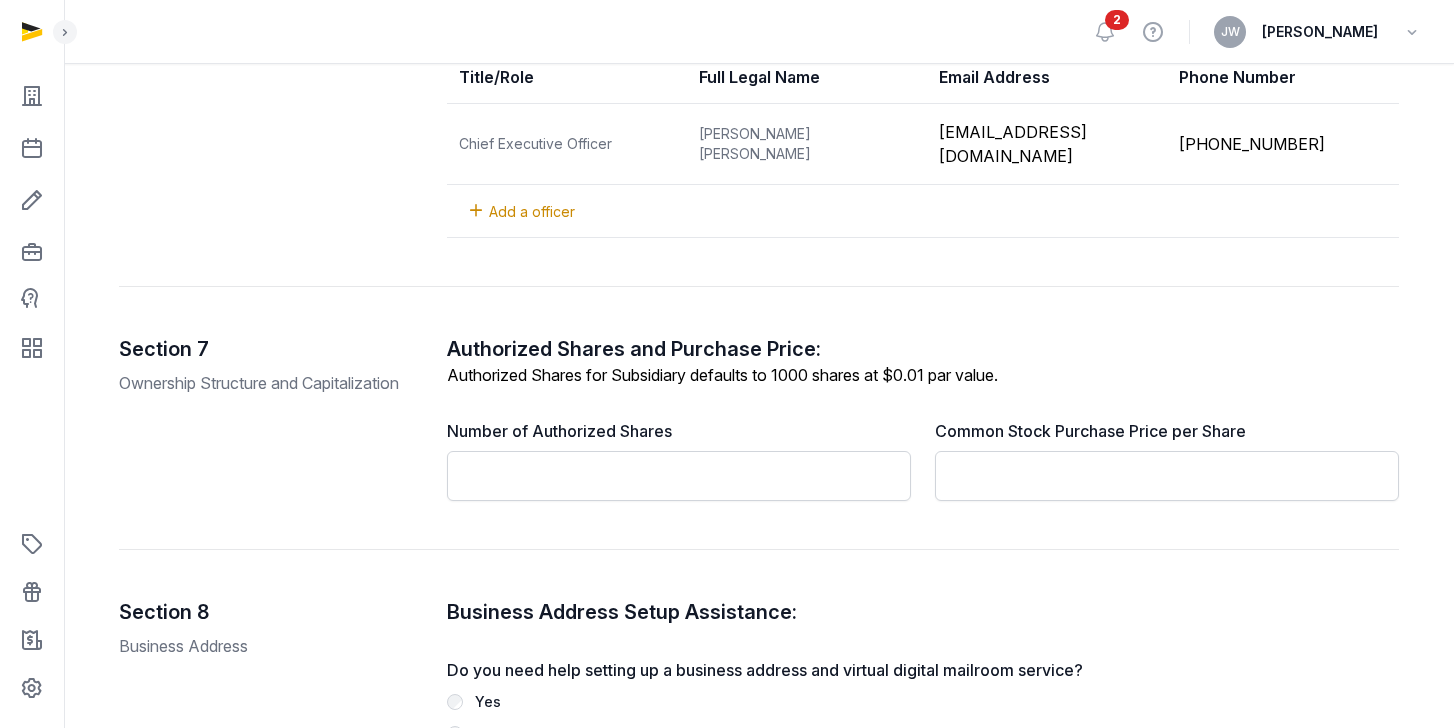scroll, scrollTop: 2851, scrollLeft: 0, axis: vertical 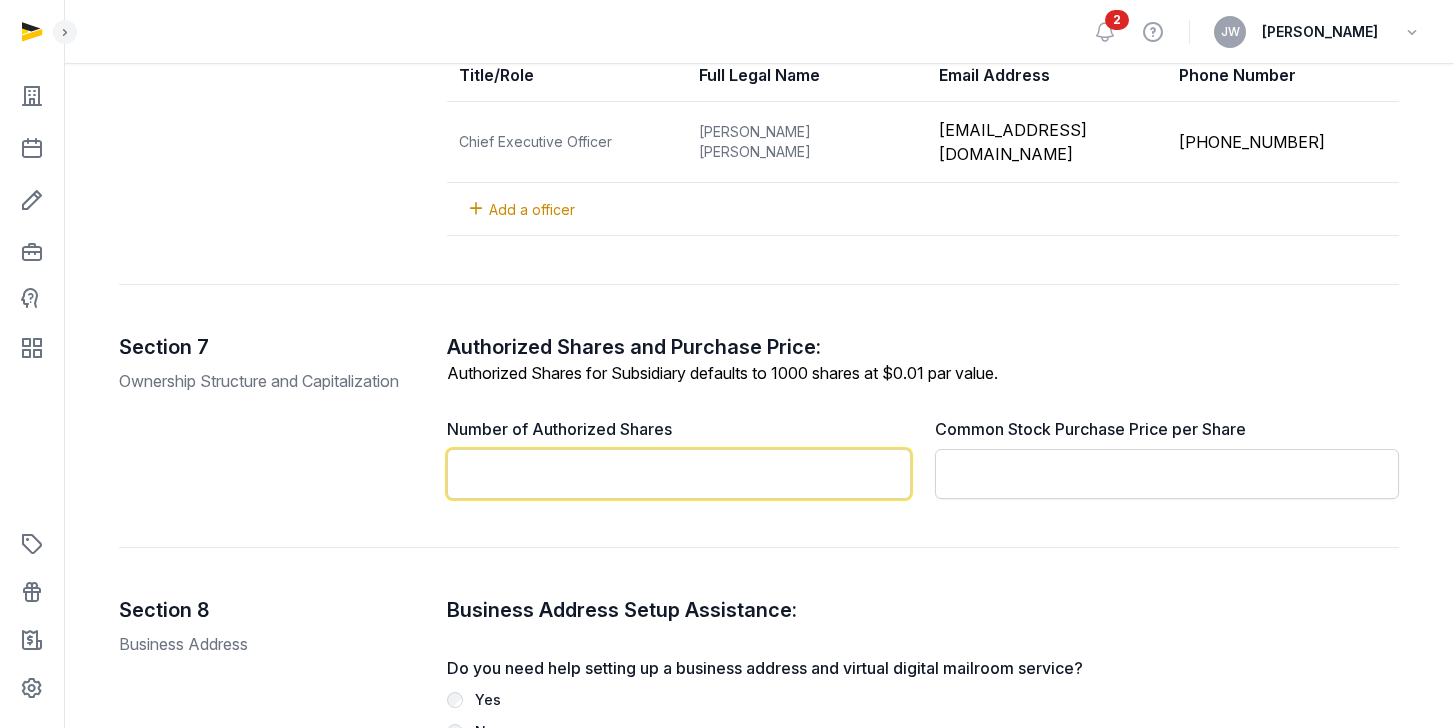 click 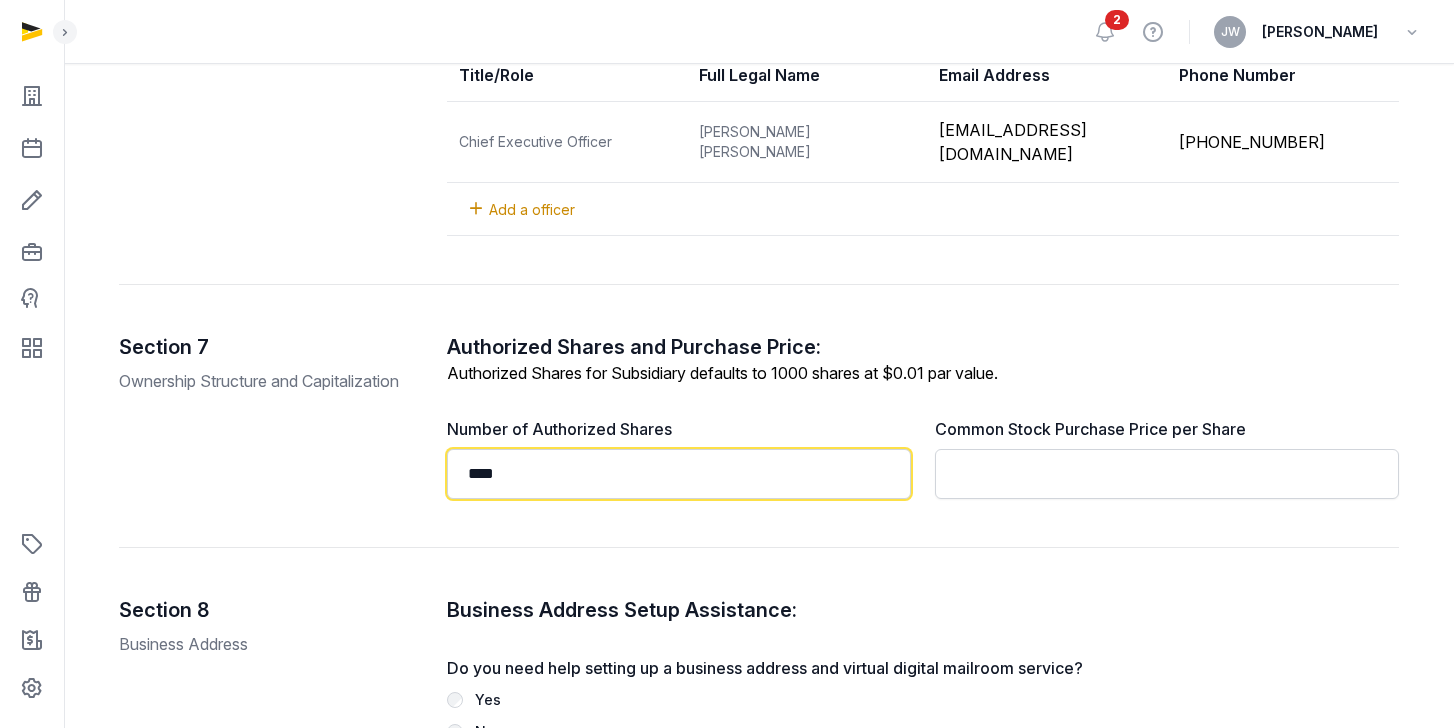 type on "****" 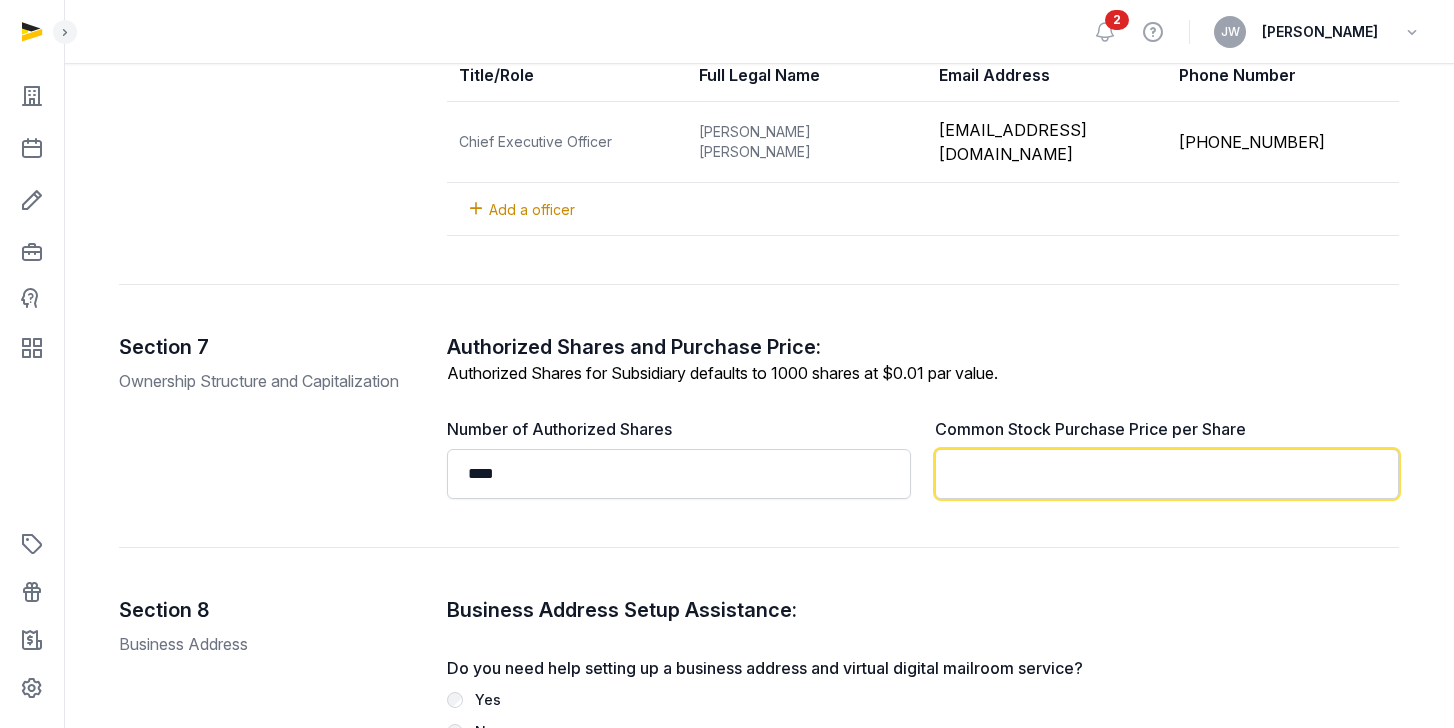click 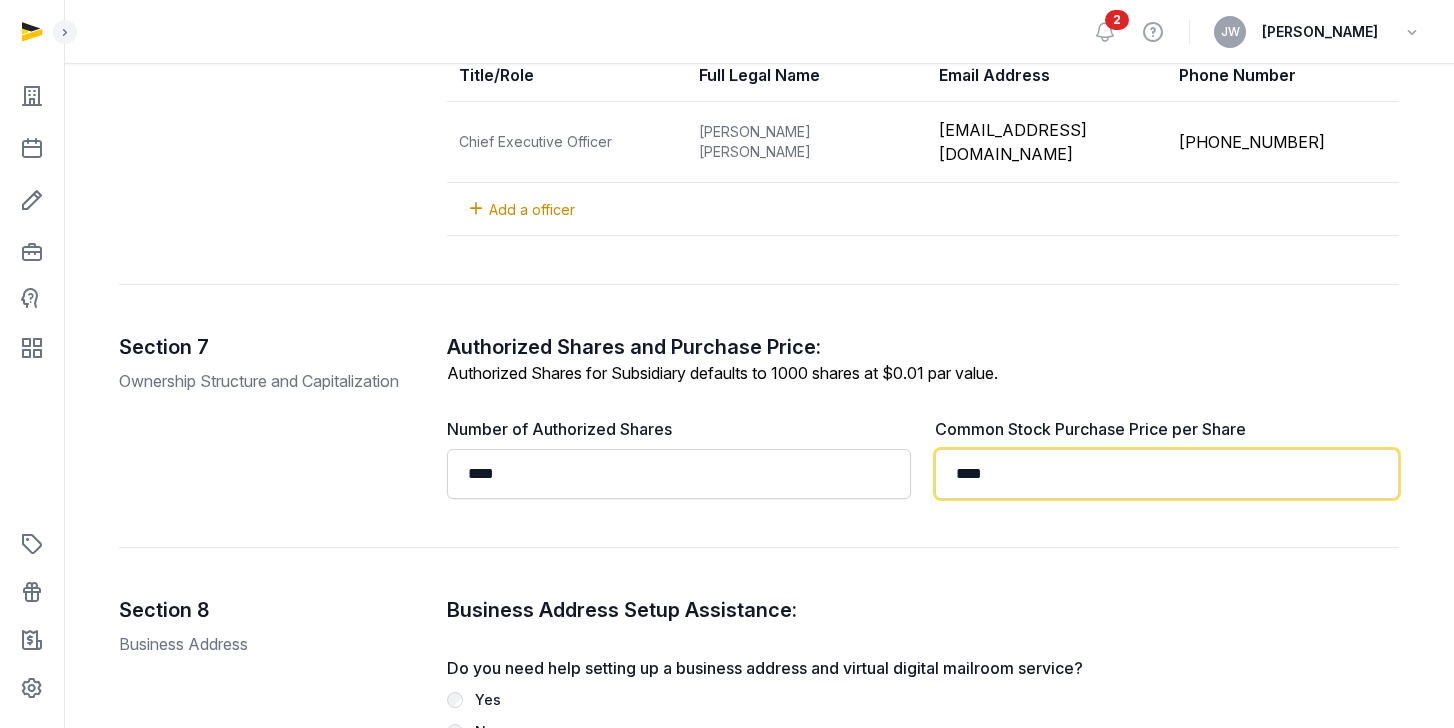 type on "****" 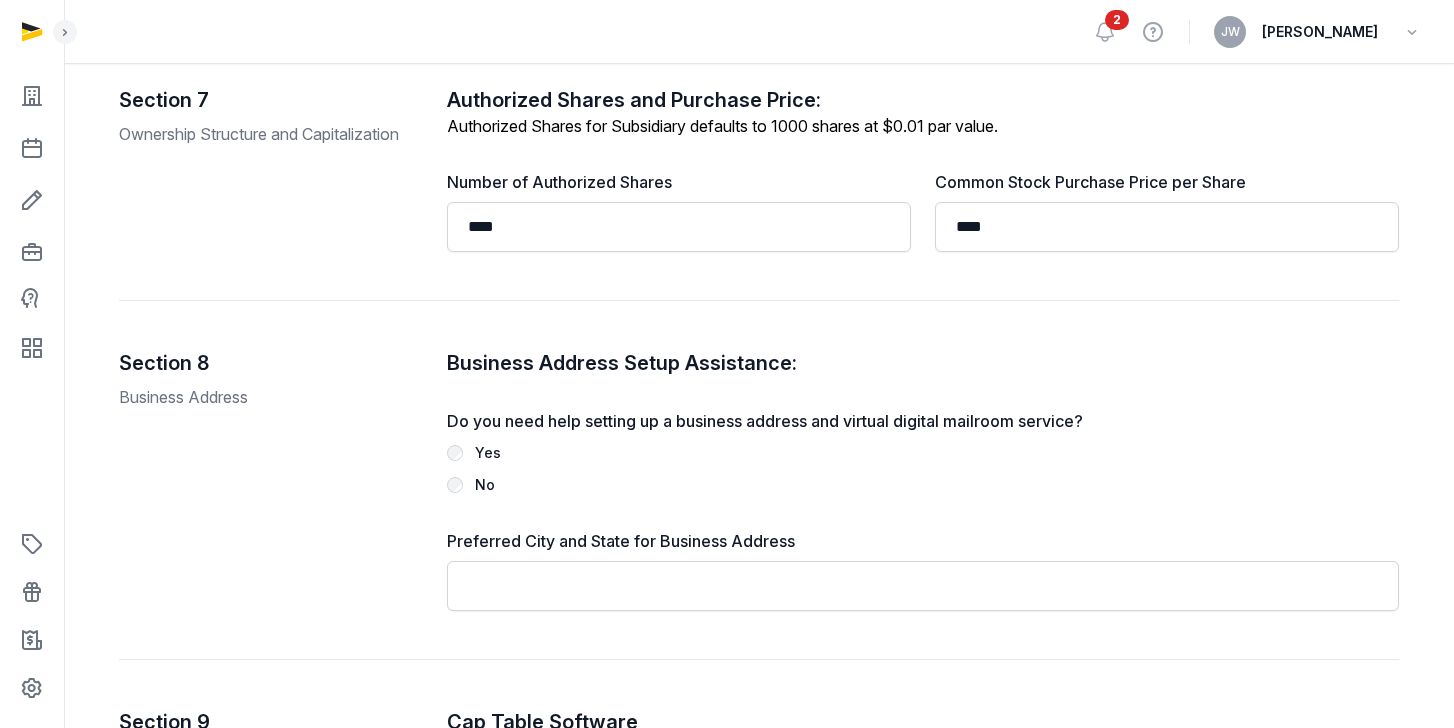 scroll, scrollTop: 3101, scrollLeft: 0, axis: vertical 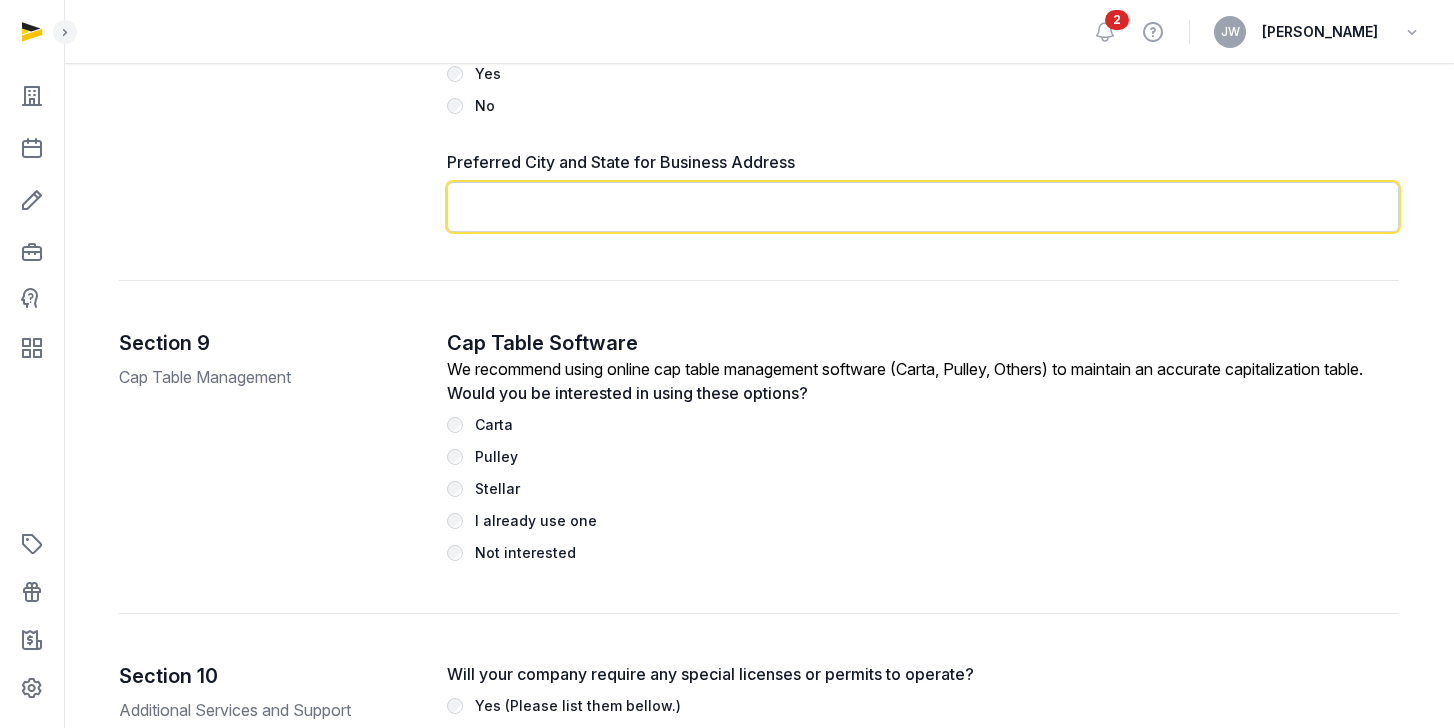 click 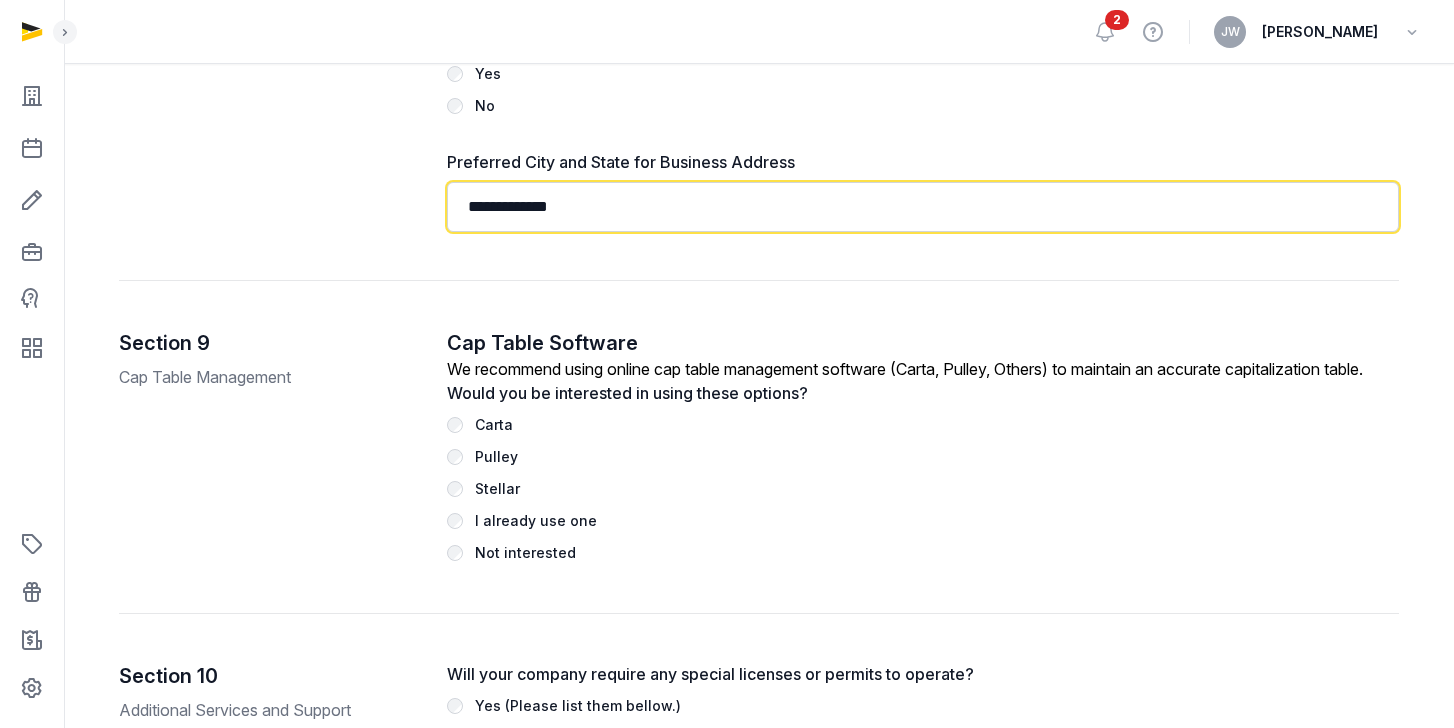 type on "**********" 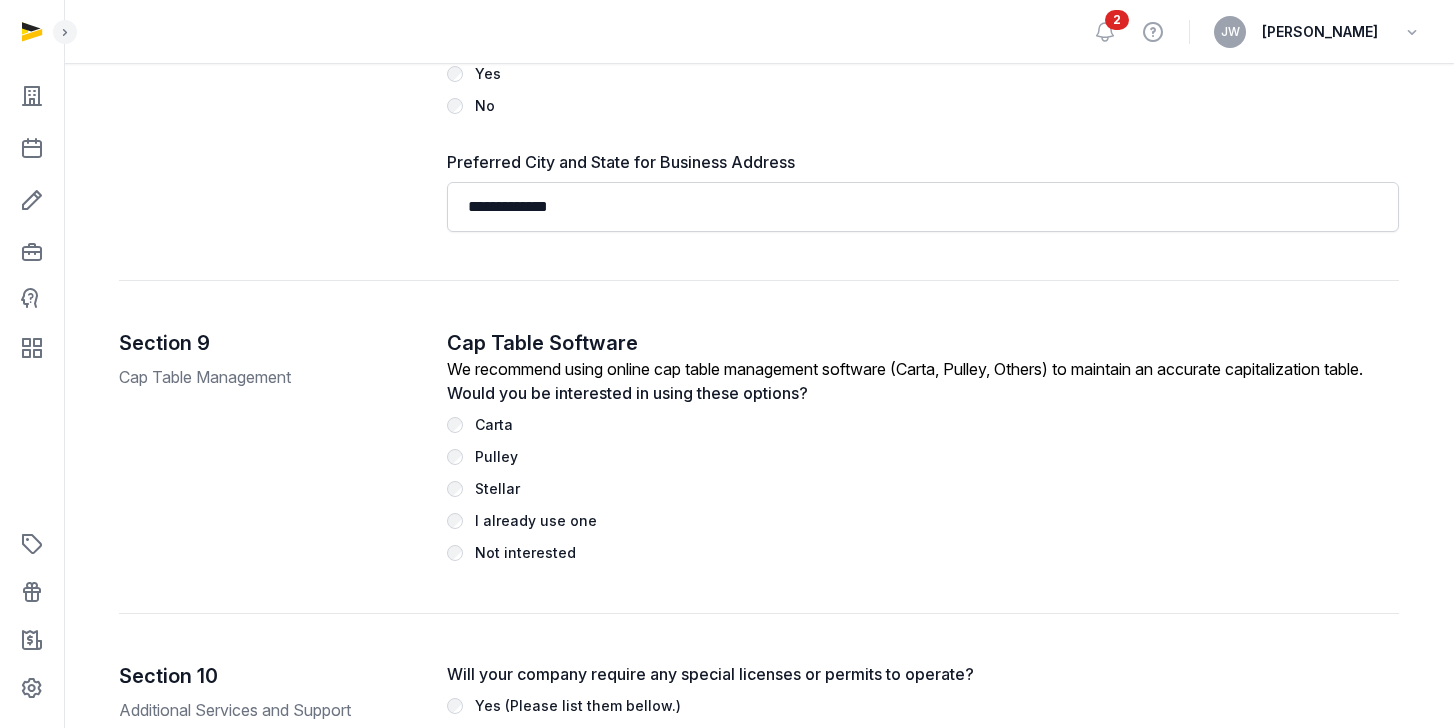 click on "I already use one" at bounding box center (923, 521) 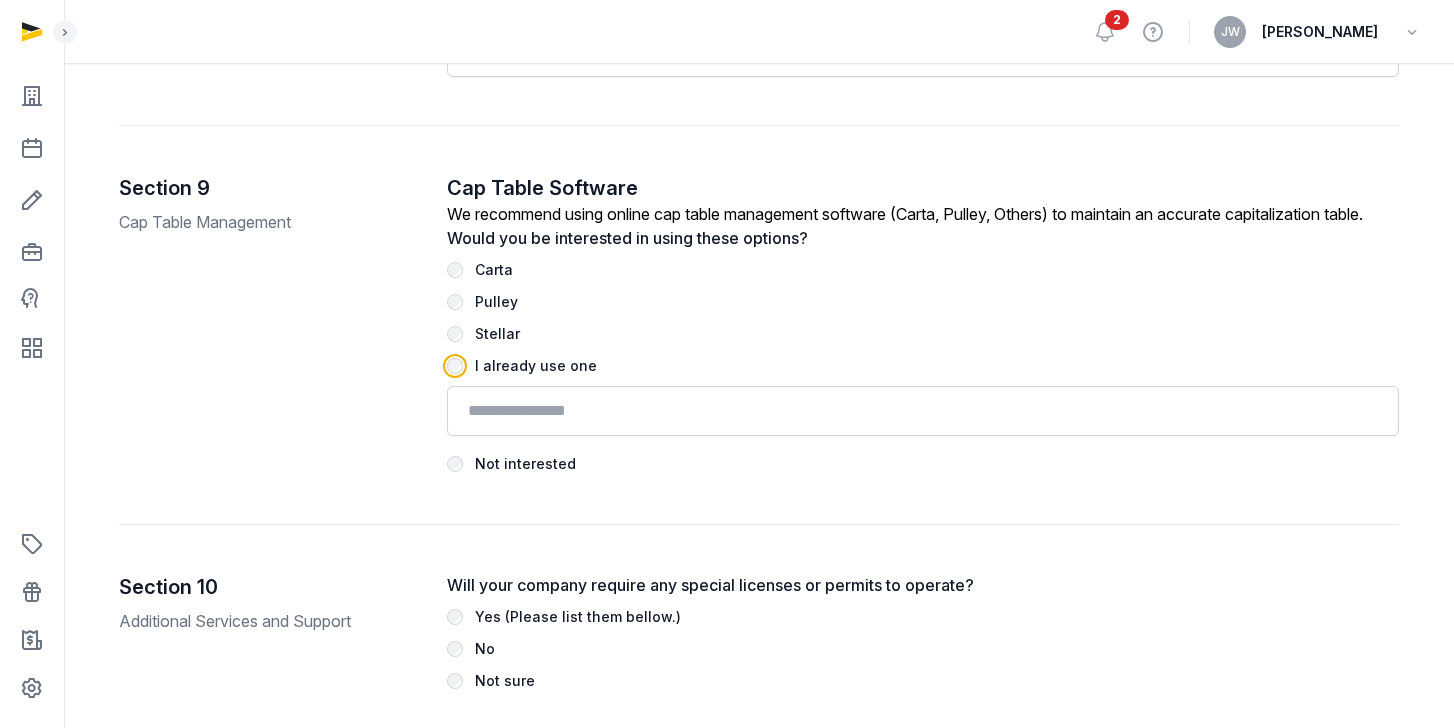 scroll, scrollTop: 3640, scrollLeft: 0, axis: vertical 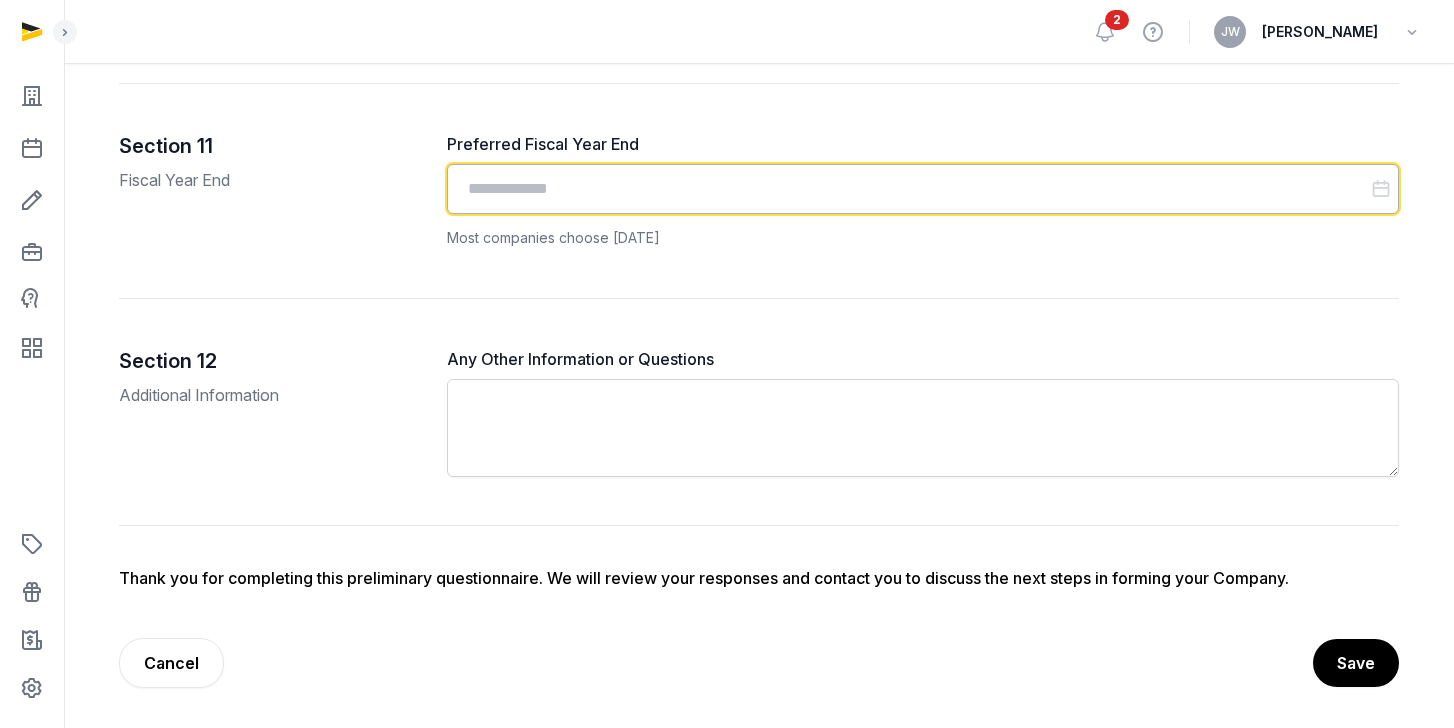 click at bounding box center [923, 189] 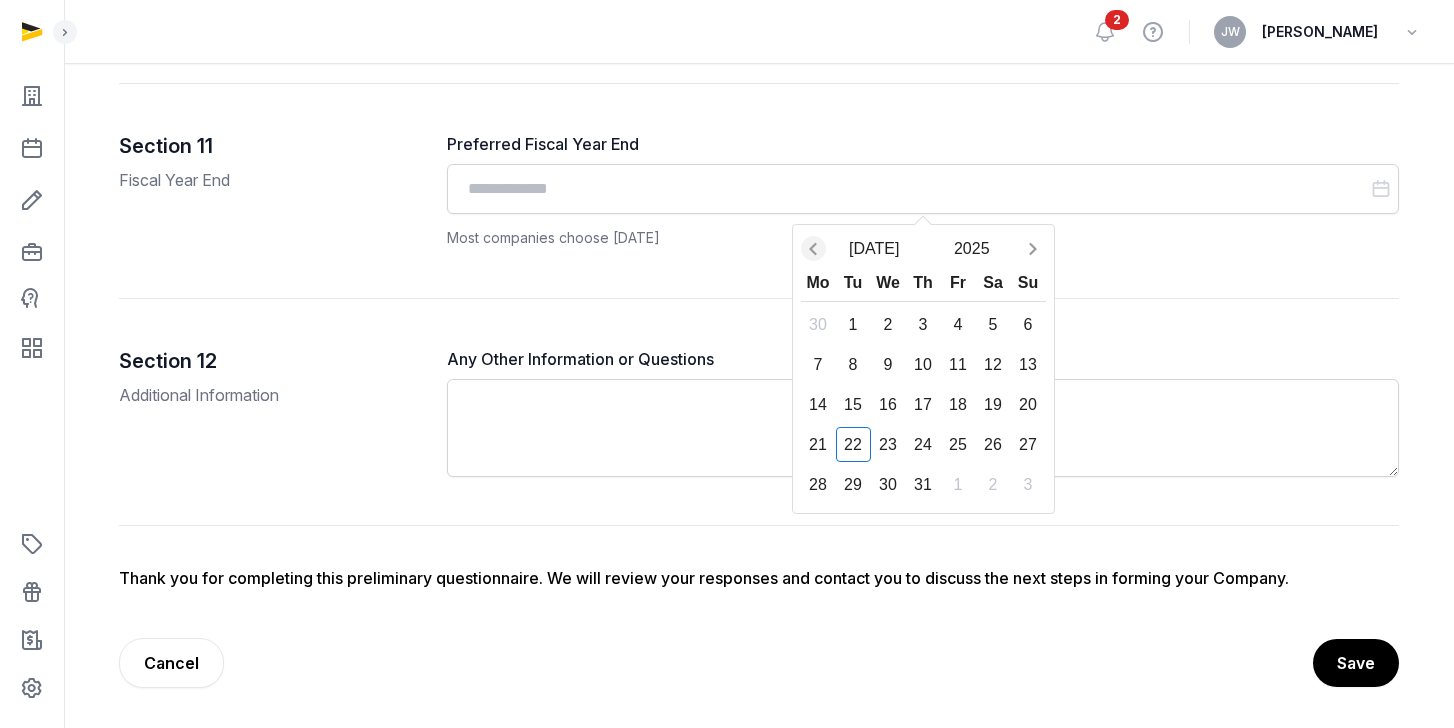 click at bounding box center [813, 248] 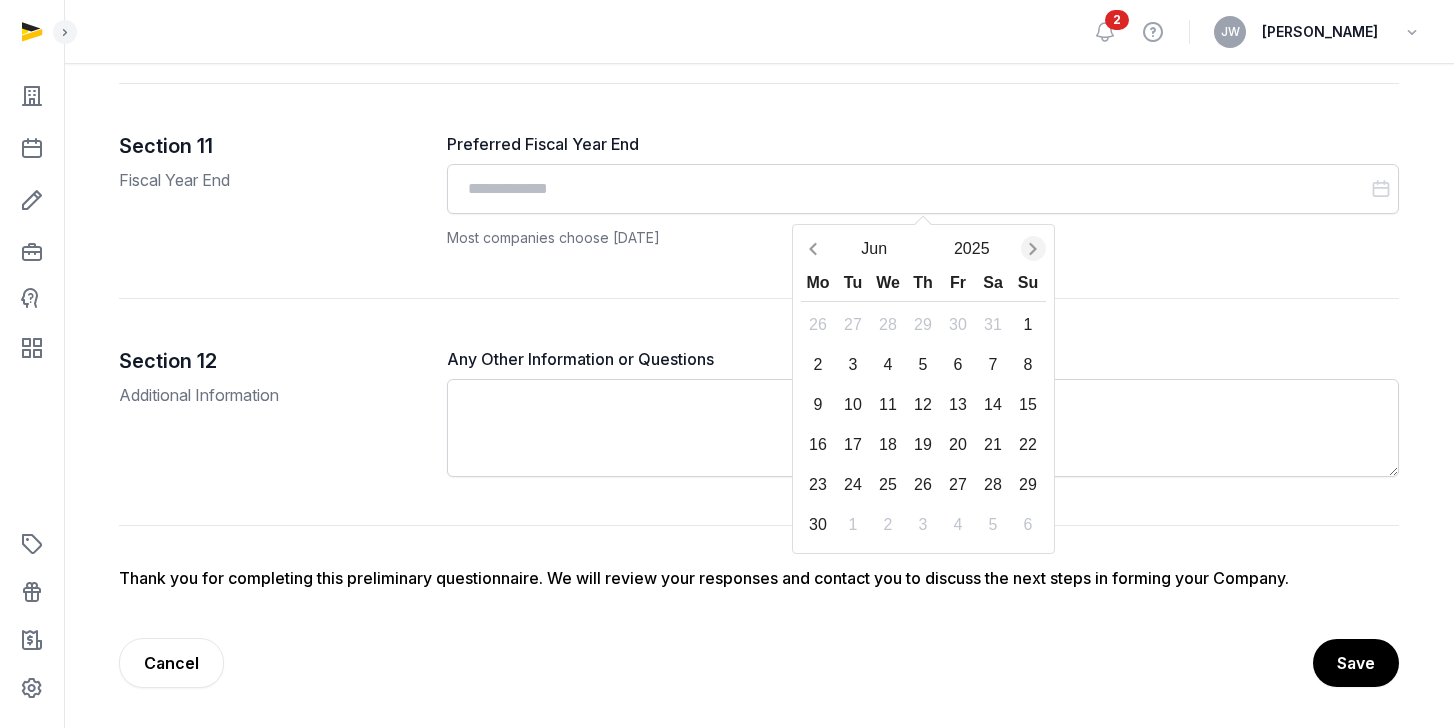 click 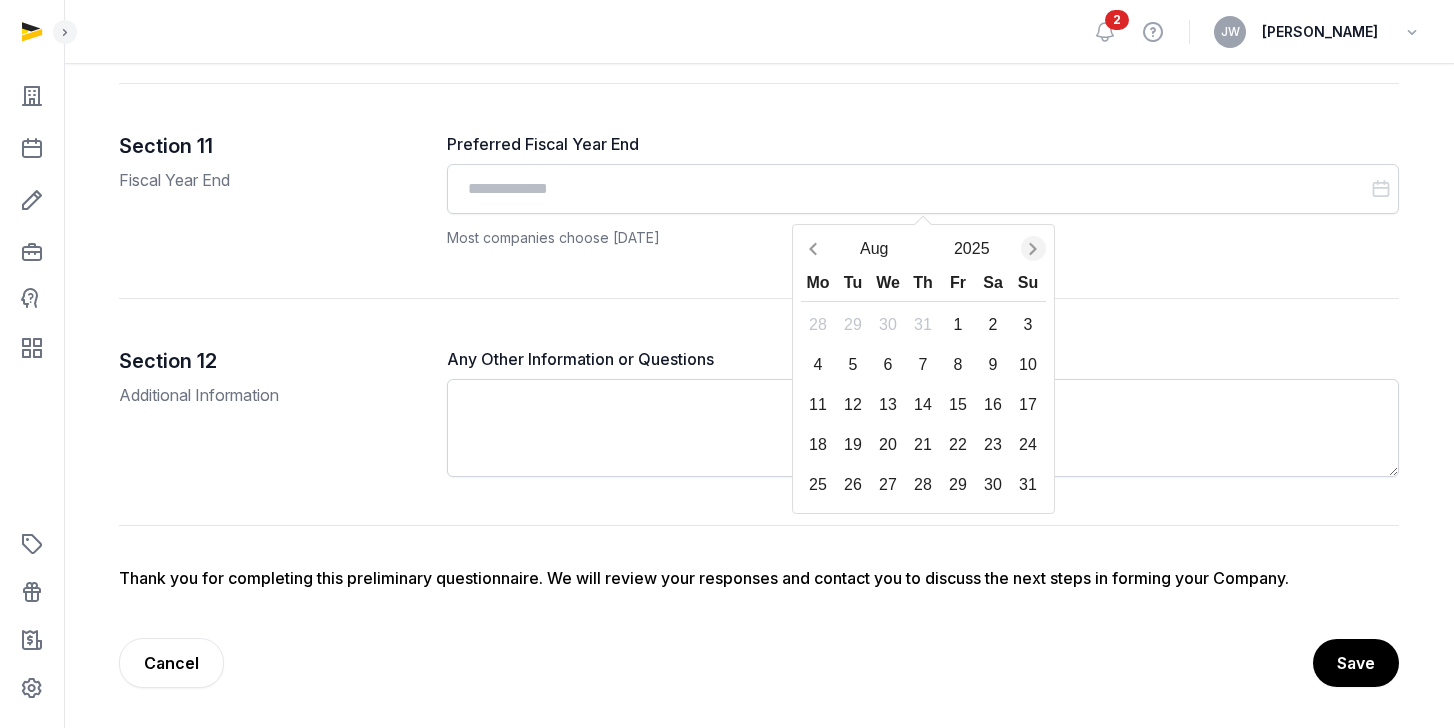 click 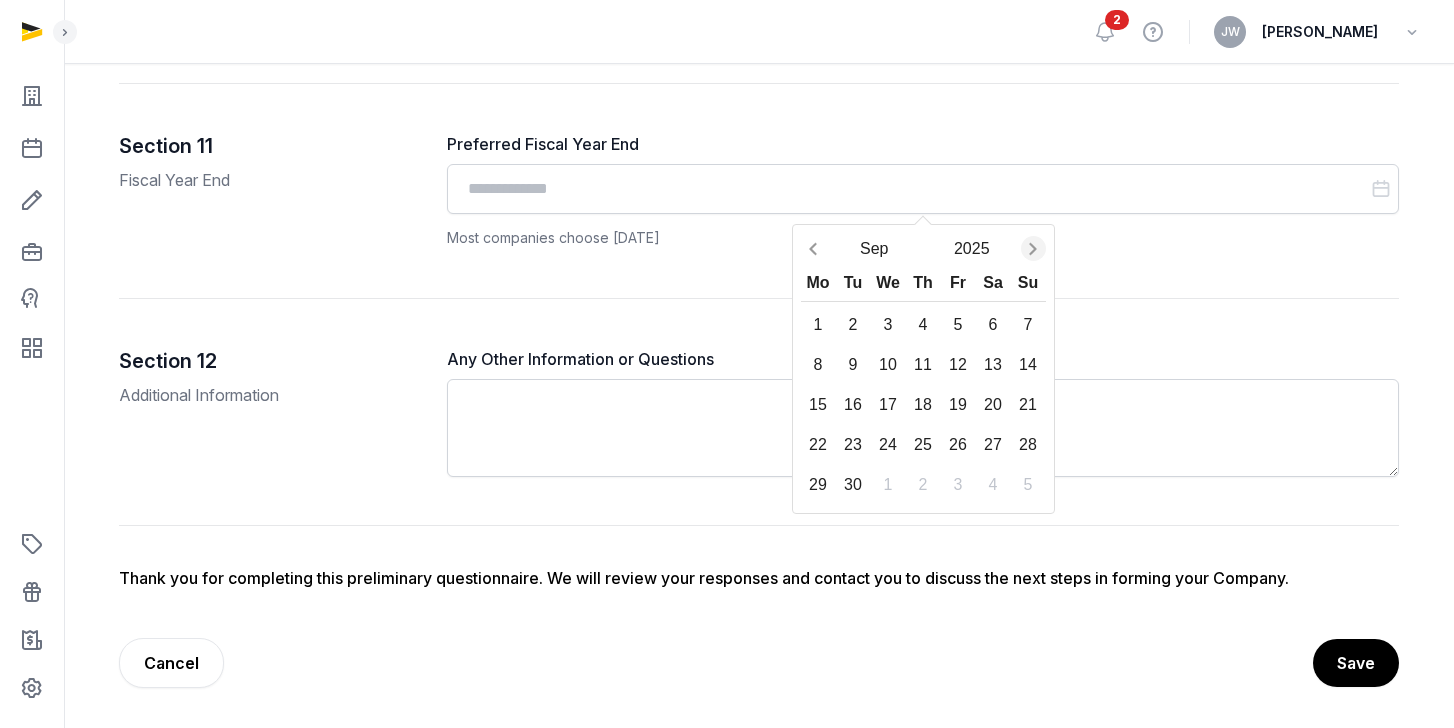 click 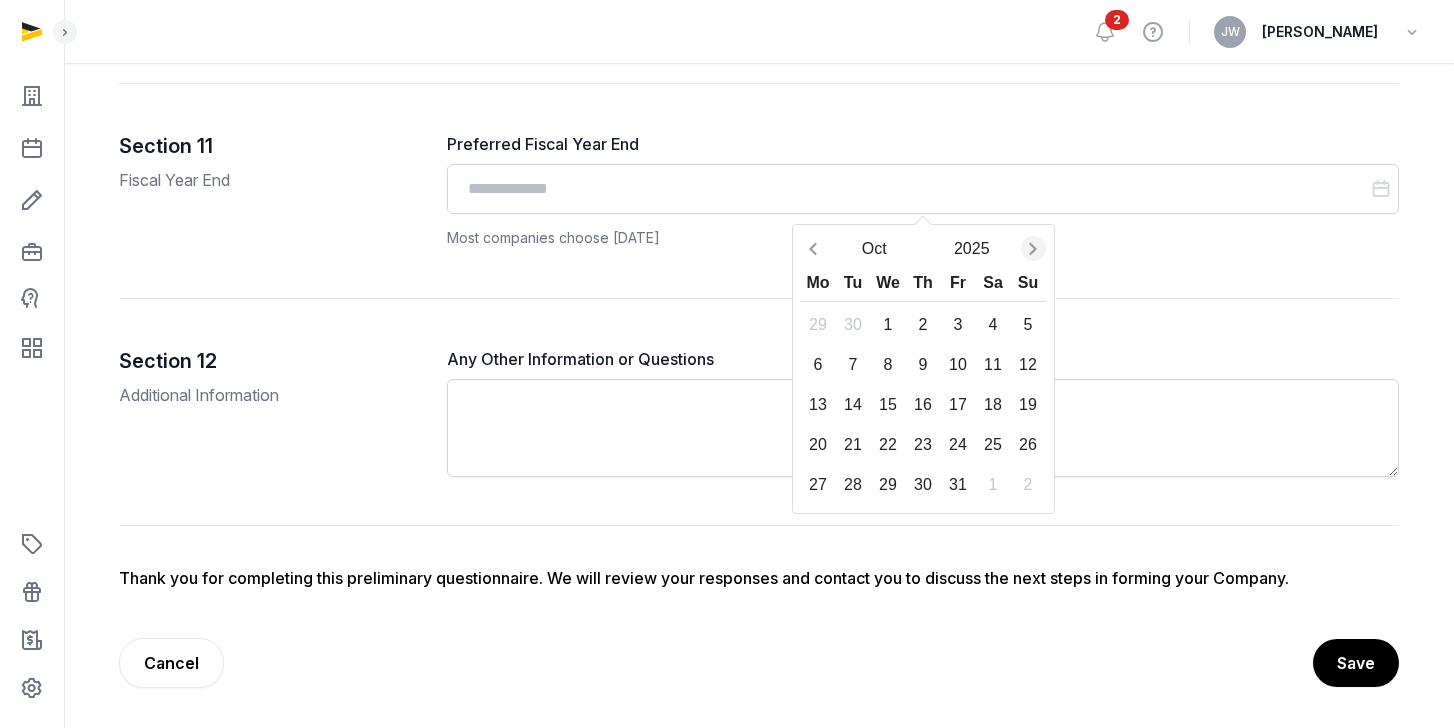 click 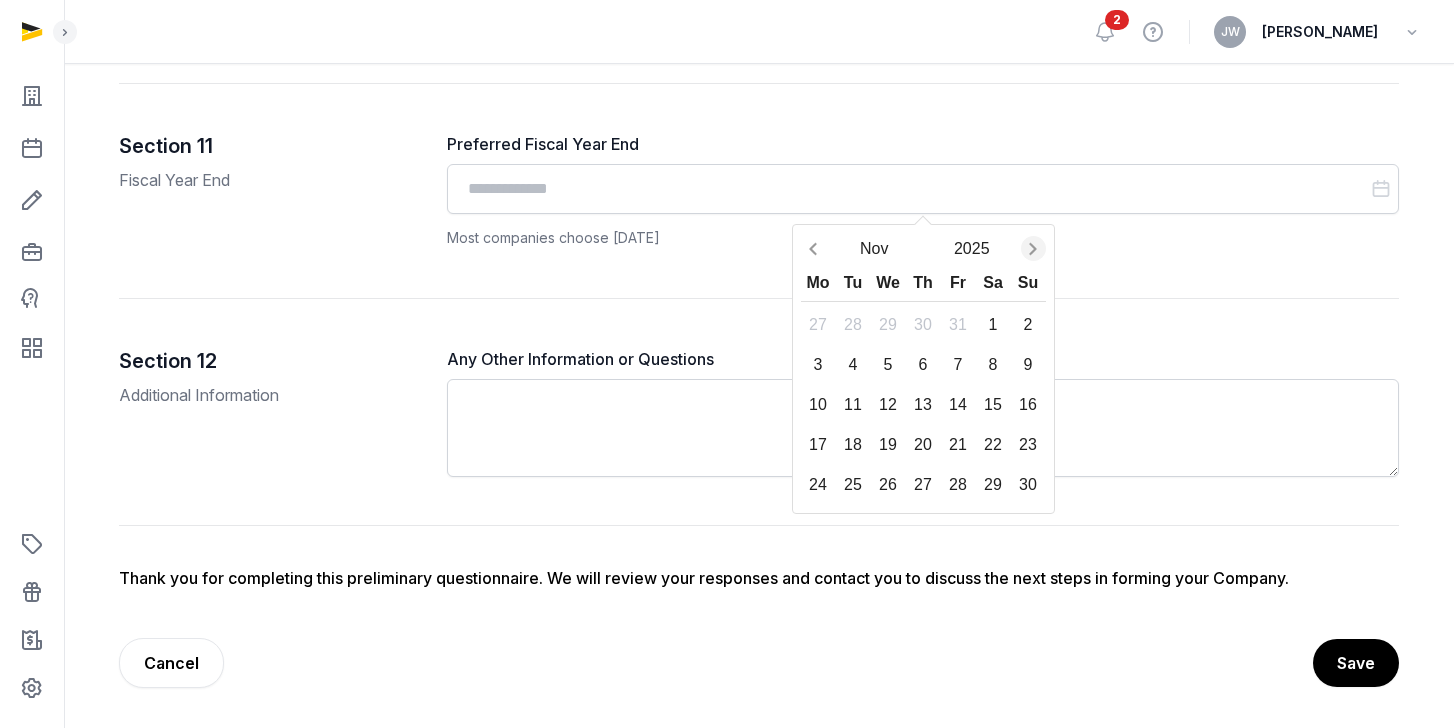 click 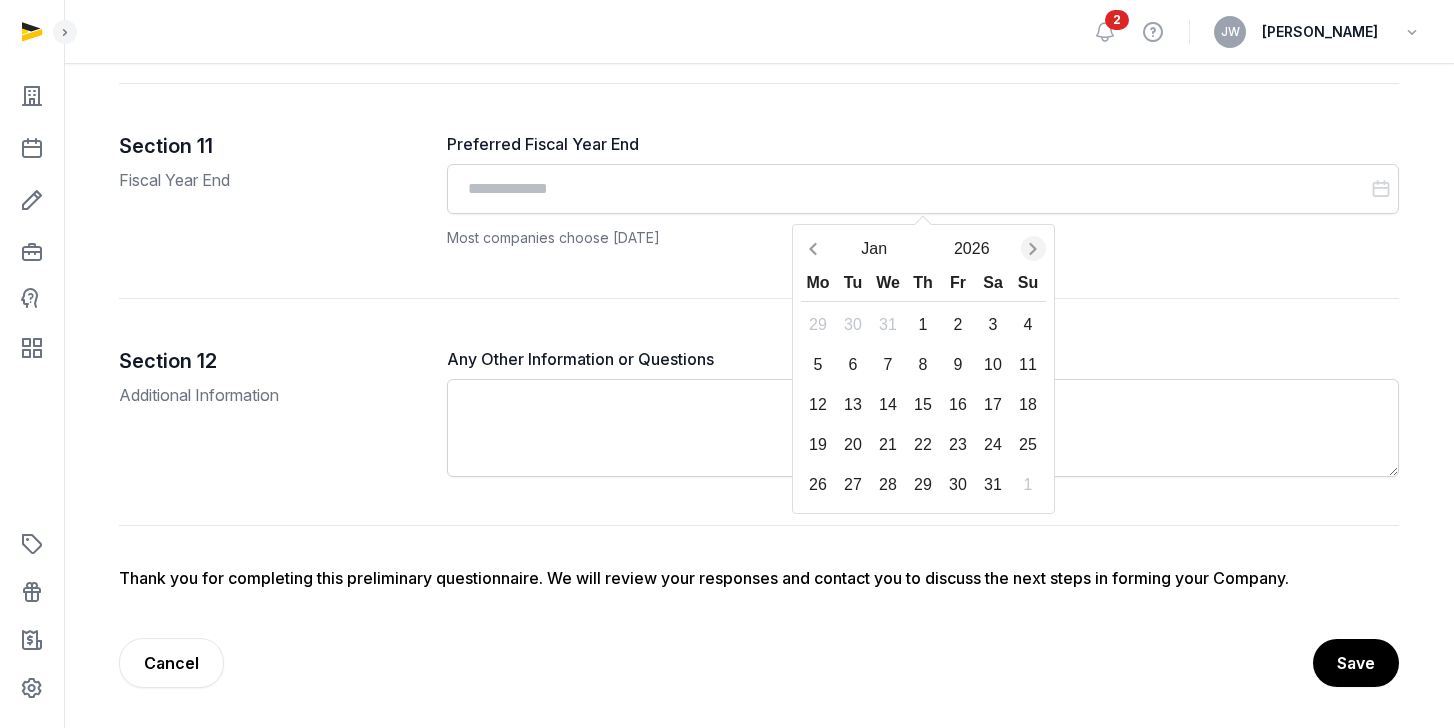 click 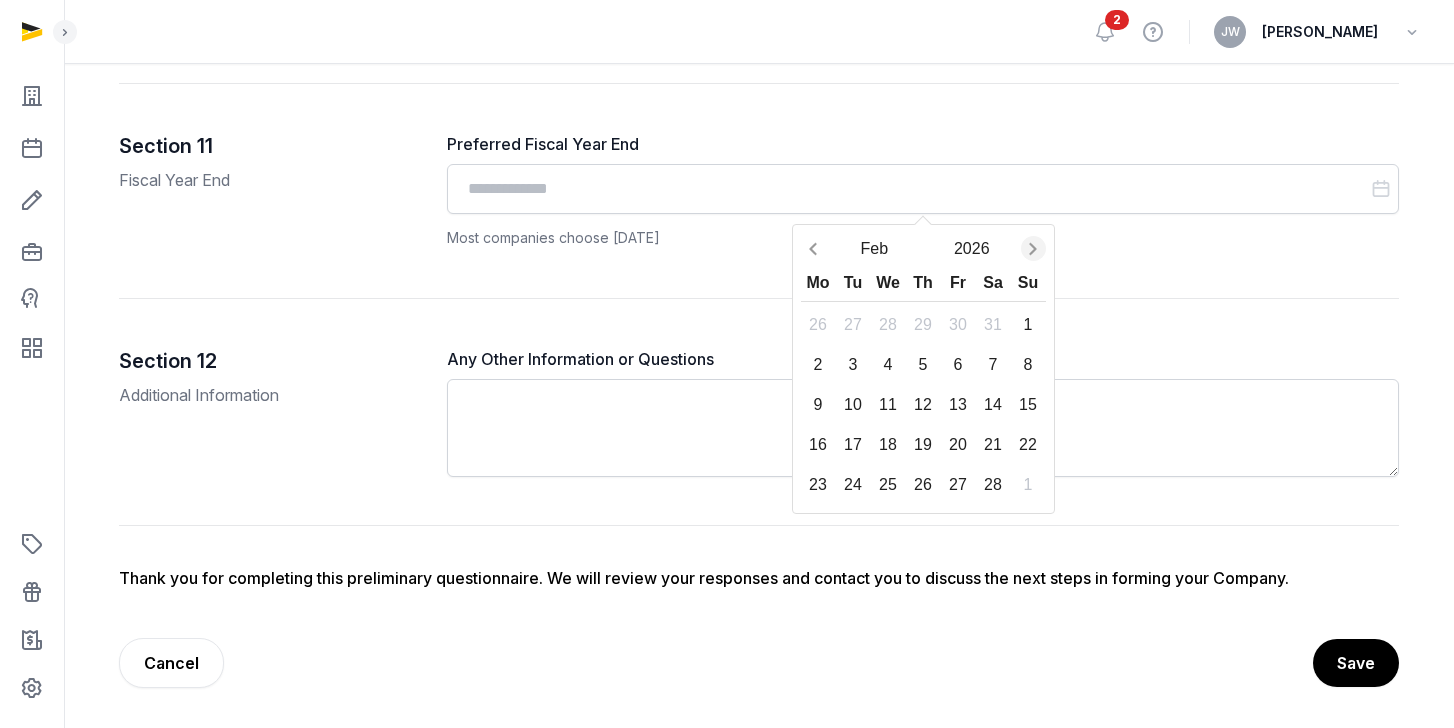 click 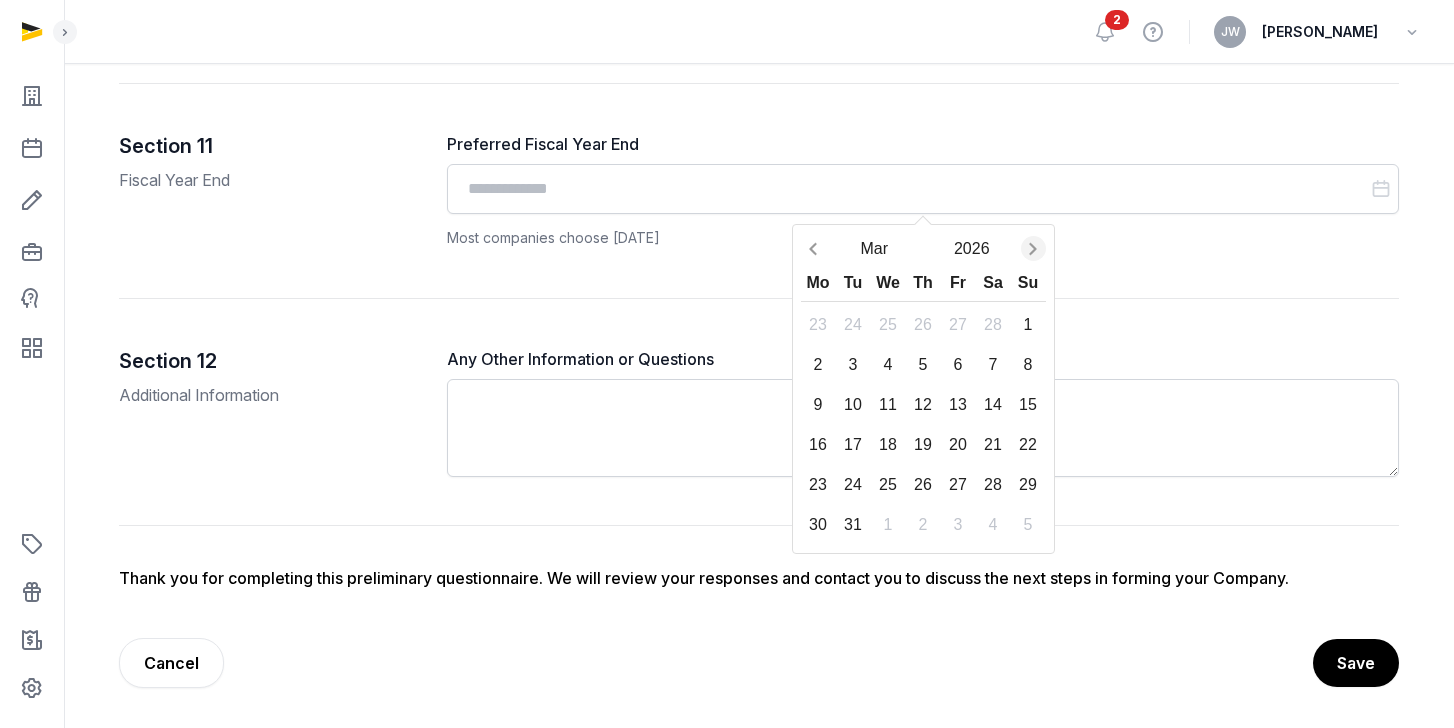 click 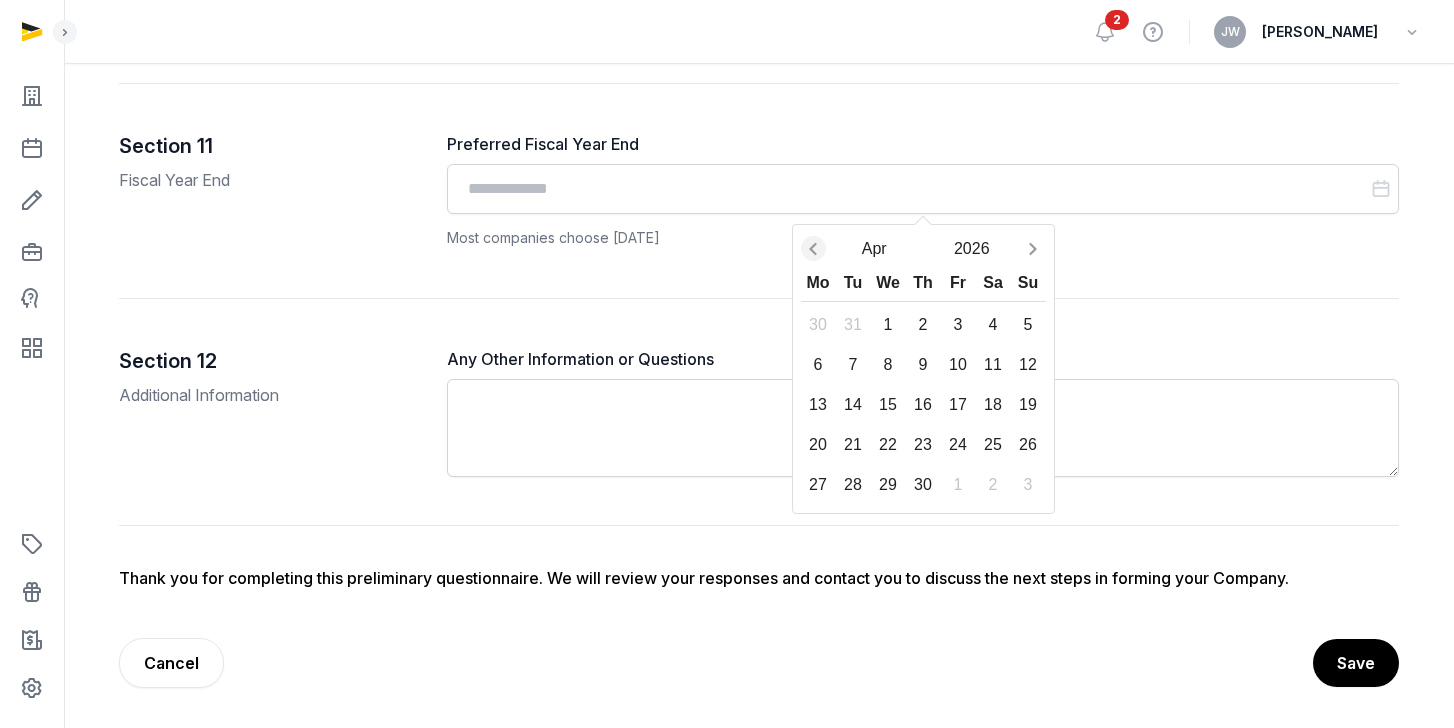 click 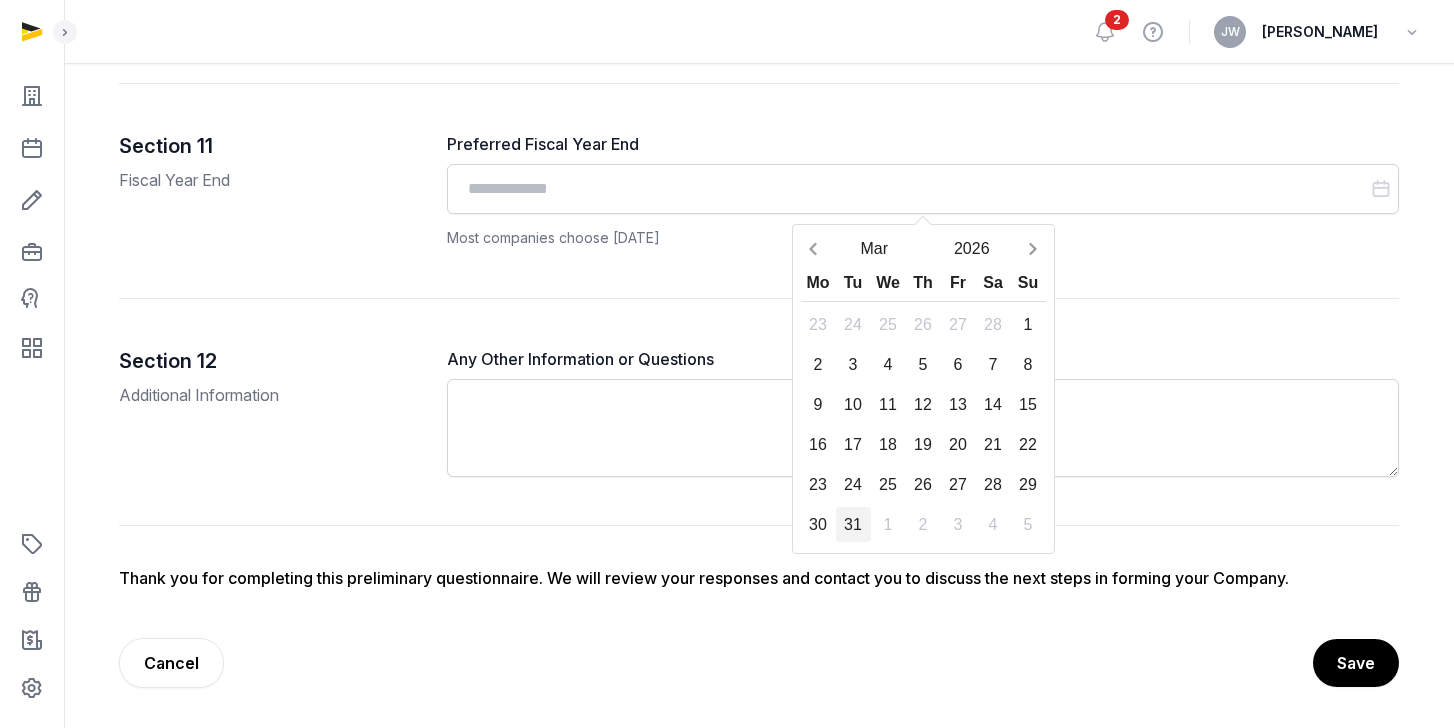 click on "31" at bounding box center [853, 524] 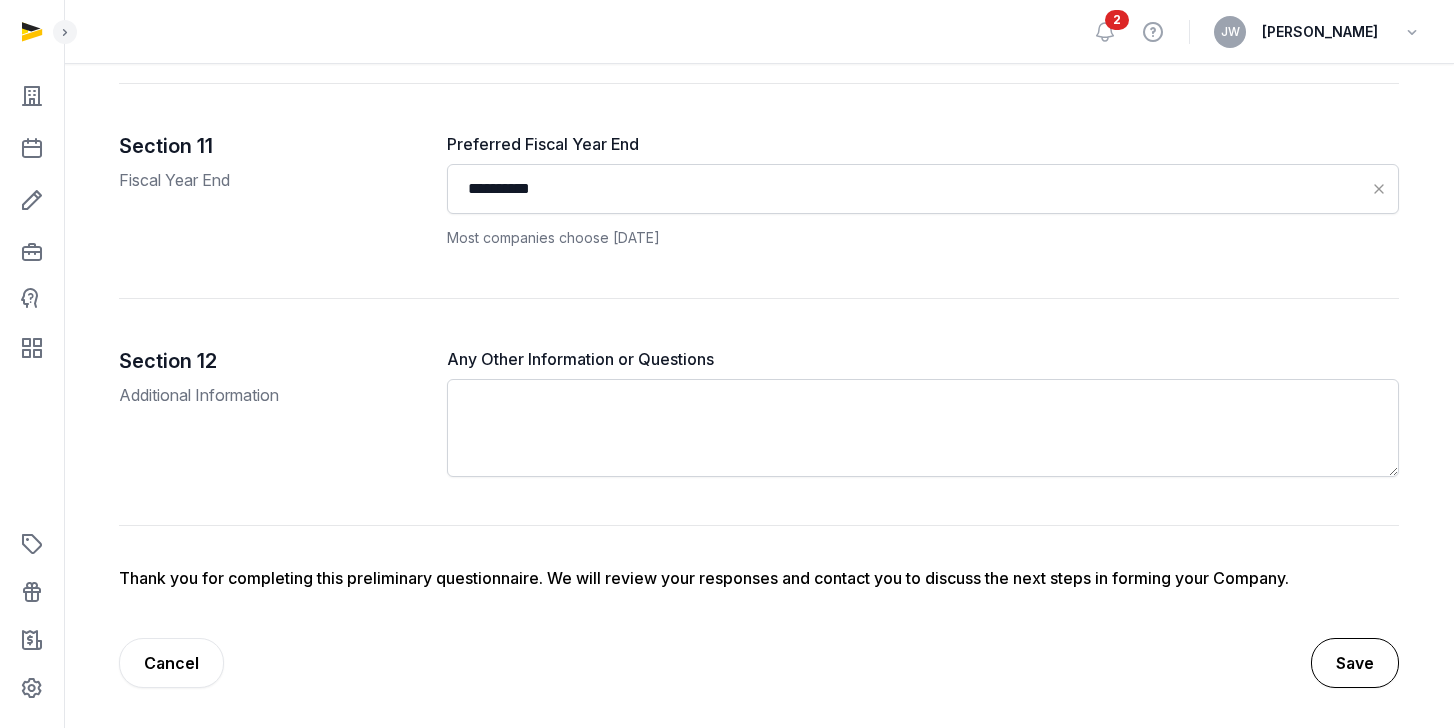 click on "Save" at bounding box center (1355, 663) 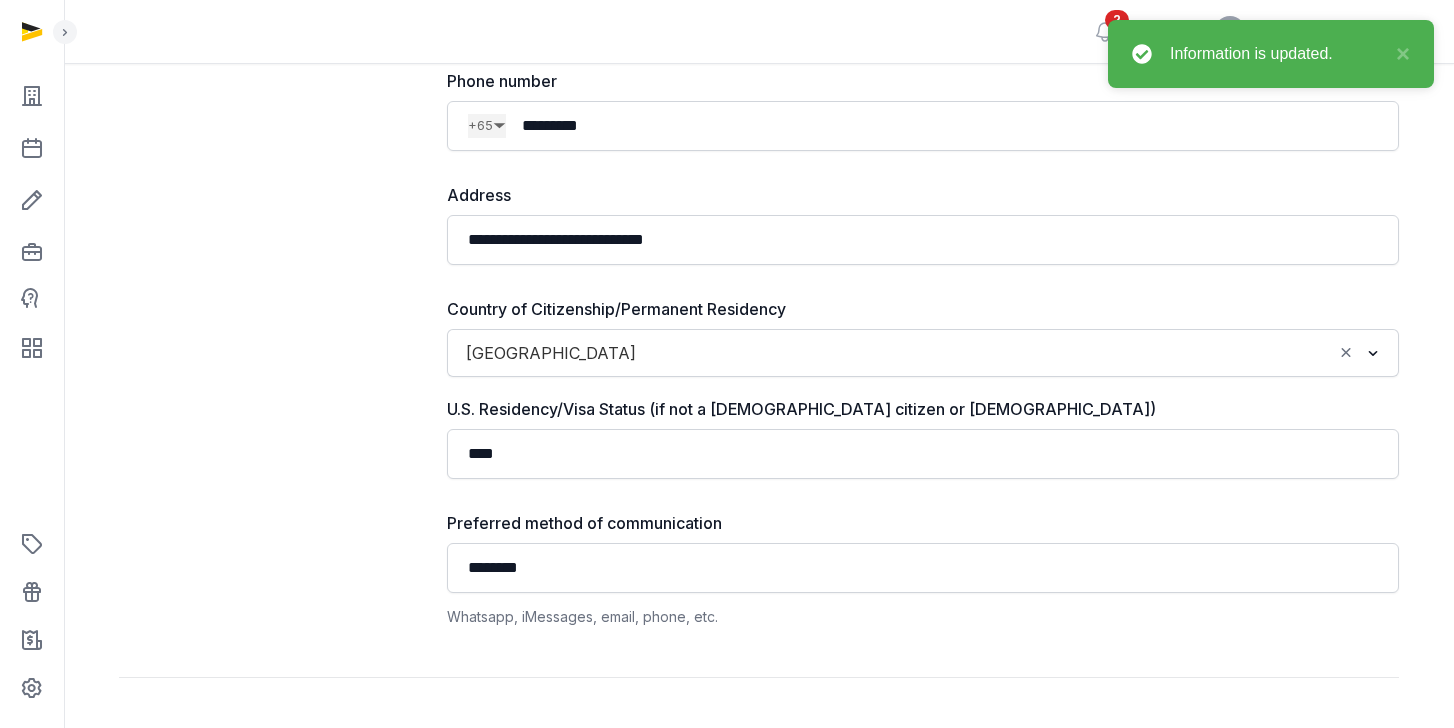 scroll, scrollTop: 0, scrollLeft: 0, axis: both 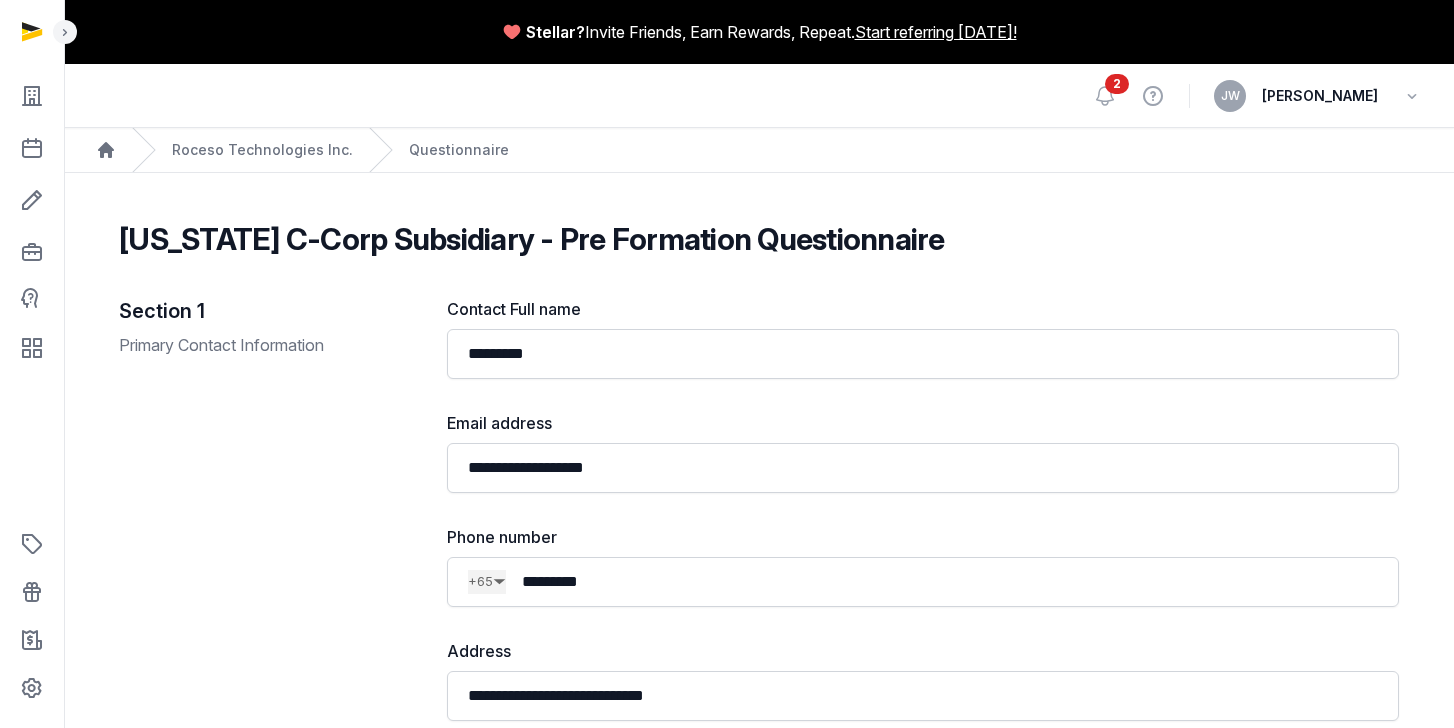 click on "2" at bounding box center (1117, 84) 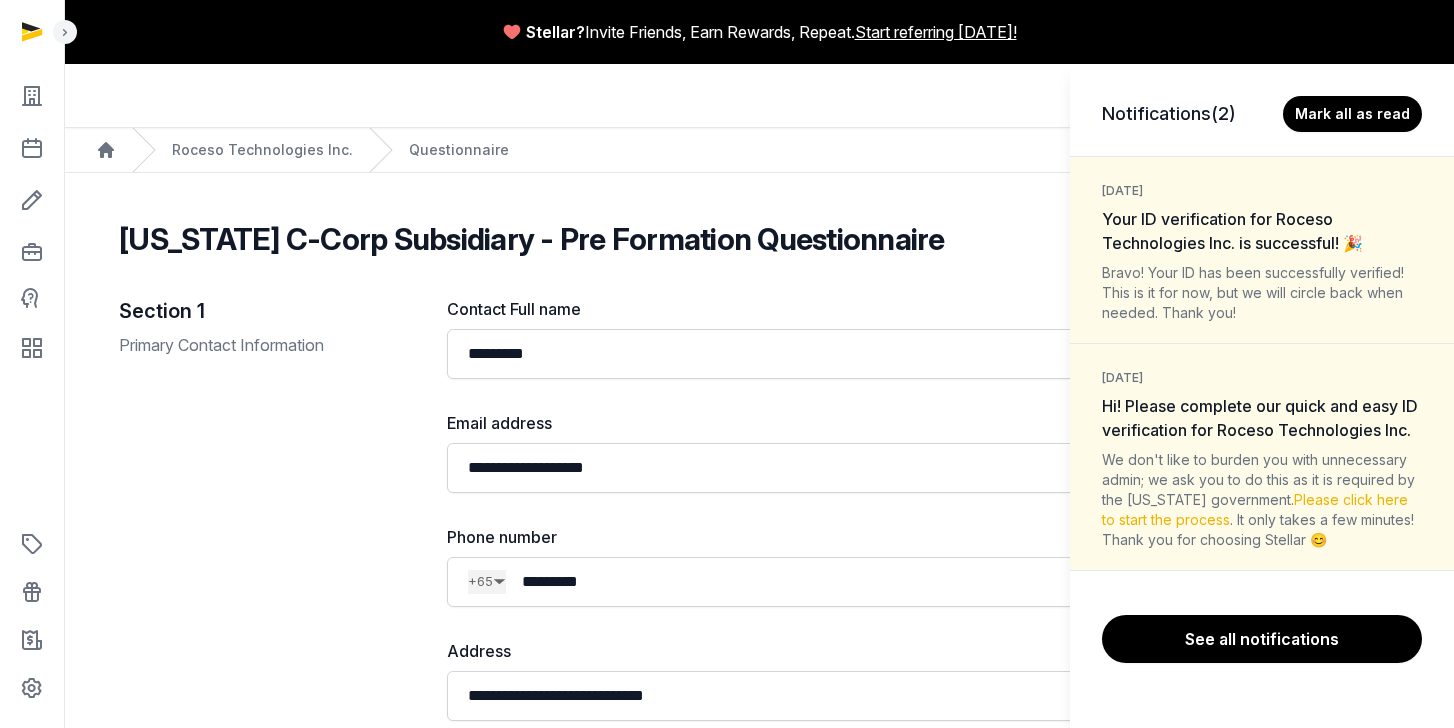 click on "Notifications  (2) [PERSON_NAME] all as read [DATE] Your ID verification for Roceso Technologies Inc. is successful! 🎉 Bravo! Your ID has been successfully verified! This is it for now, but we will circle back when needed. Thank you! [DATE] Hi! Please complete our quick and easy ID verification for  Roceso Technologies Inc. We don't like to burden you with unnecessary admin; we ask you to do this as it is required by the [US_STATE] government.  Please click here to start the process . It only takes a few minutes! Thank you for choosing Stellar 😊 See all notifications" at bounding box center (727, 364) 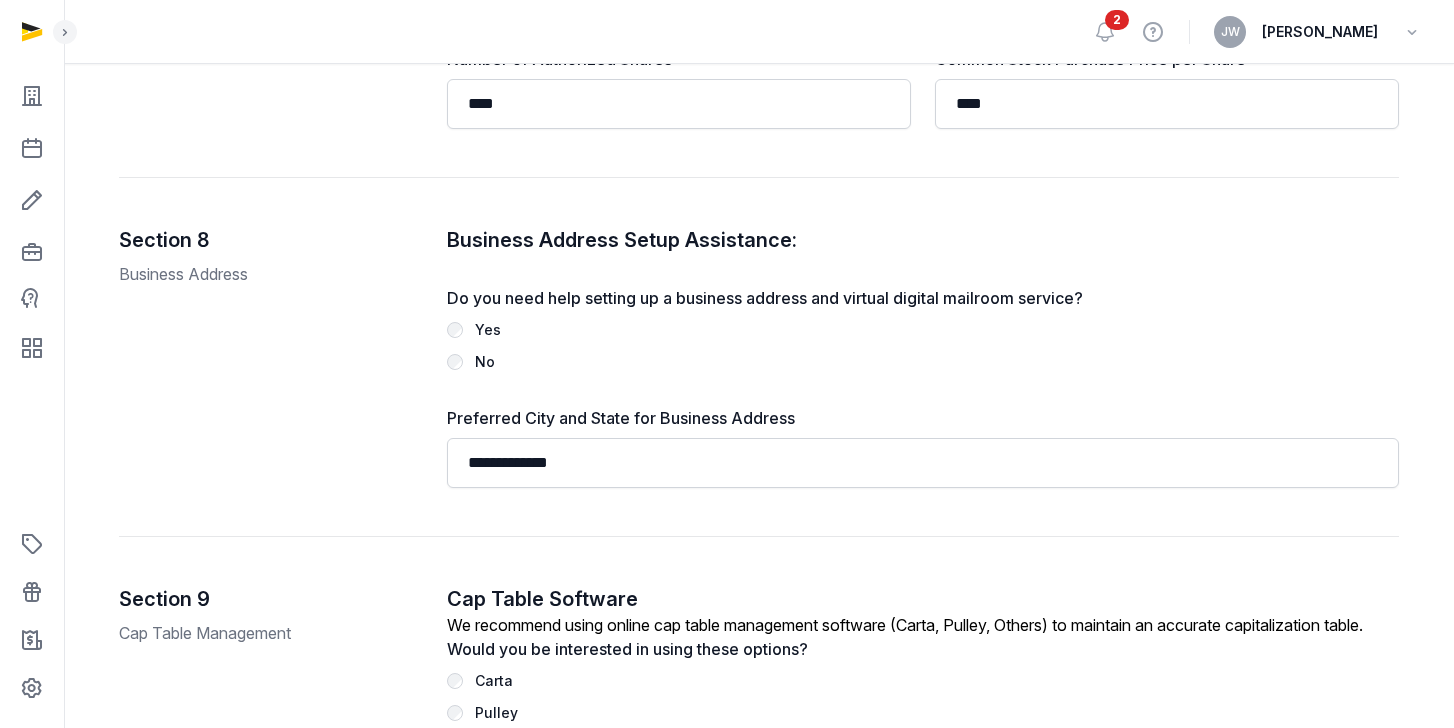 scroll, scrollTop: 3156, scrollLeft: 0, axis: vertical 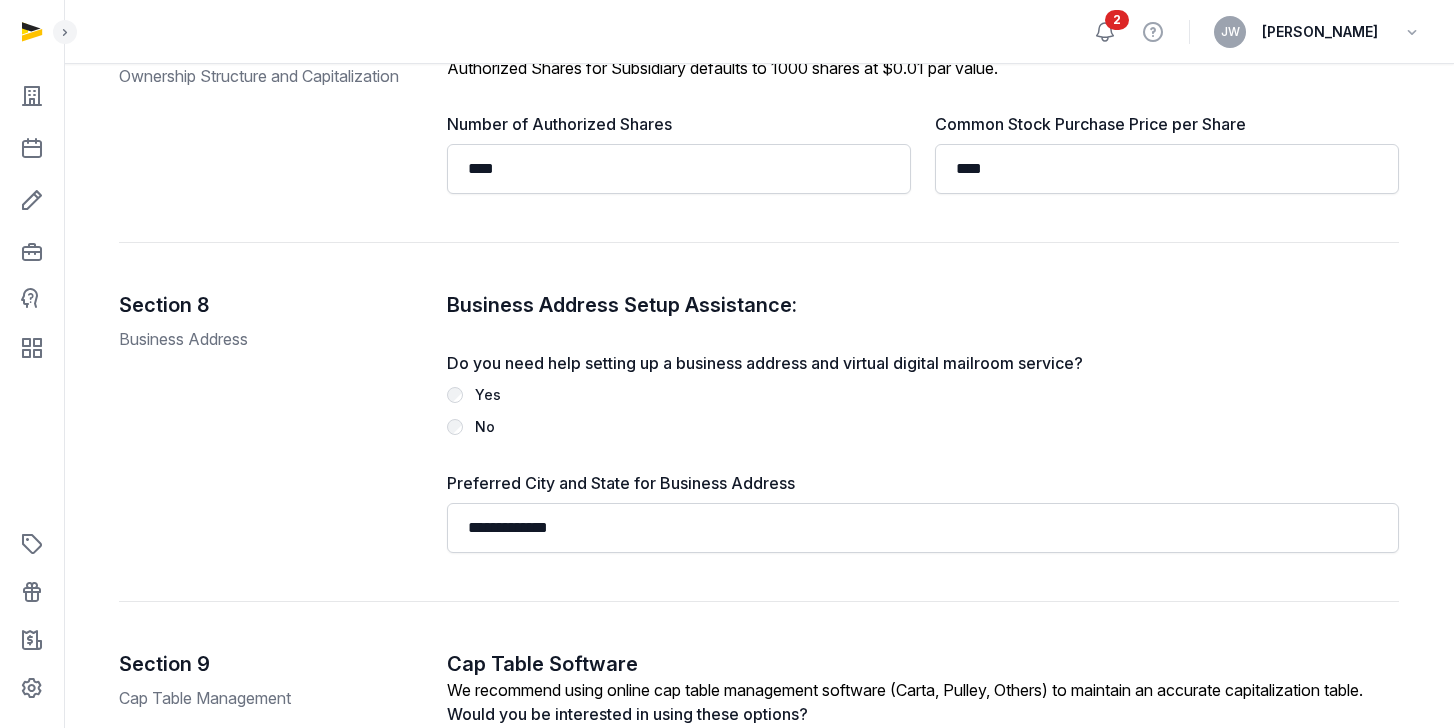 click 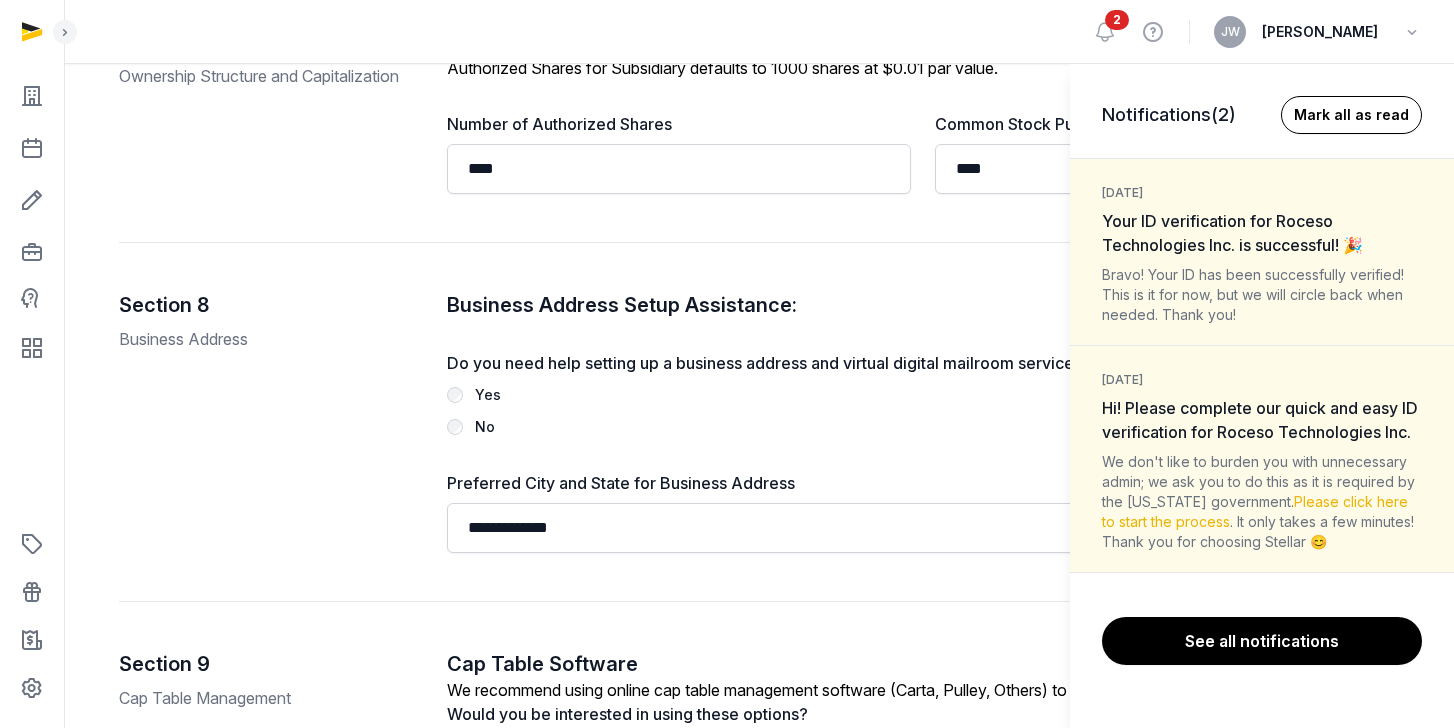 click on "Mark all as read" at bounding box center (1351, 115) 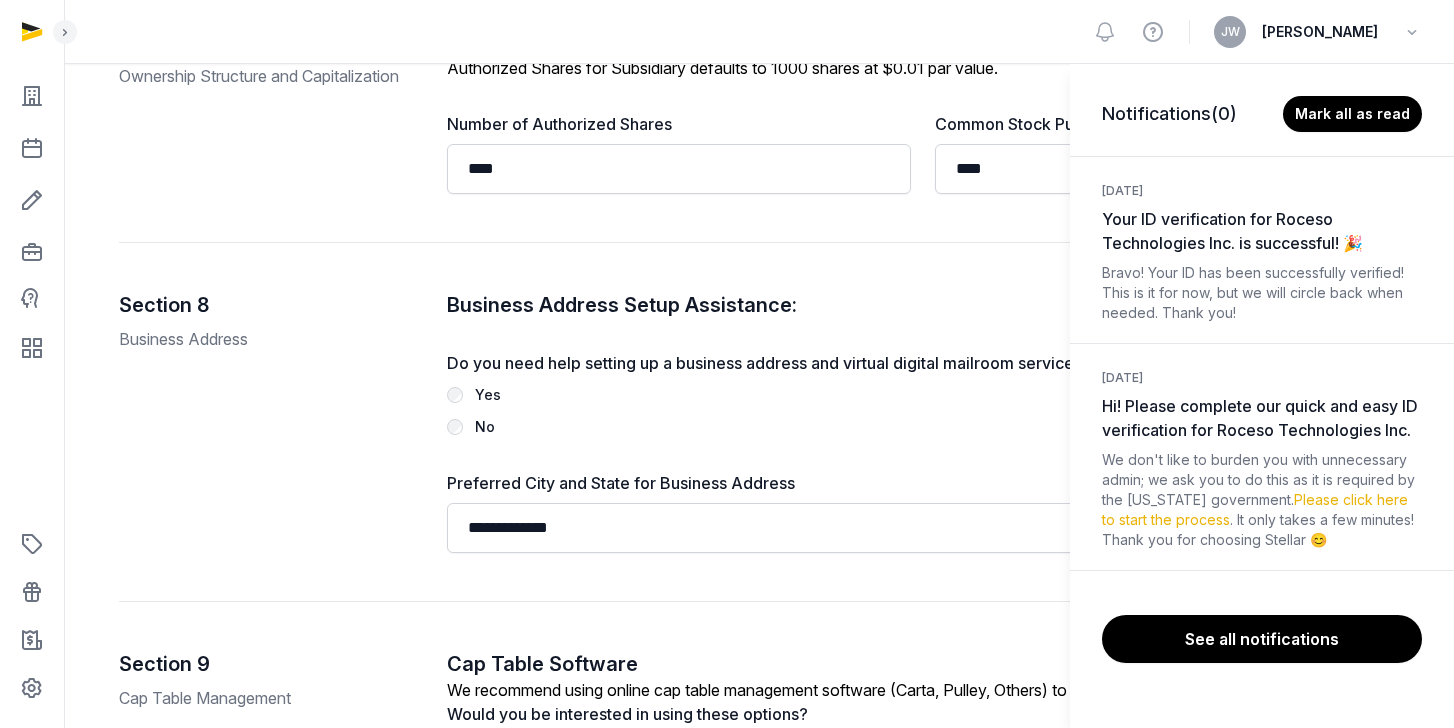 click on "Notifications  (0) [PERSON_NAME] all as read [DATE] Your ID verification for Roceso Technologies Inc. is successful! 🎉 Bravo! Your ID has been successfully verified! This is it for now, but we will circle back when needed. Thank you! [DATE] Hi! Please complete our quick and easy ID verification for  Roceso Technologies Inc. We don't like to burden you with unnecessary admin; we ask you to do this as it is required by the [US_STATE] government.  Please click here to start the process . It only takes a few minutes! Thank you for choosing Stellar 😊 See all notifications" at bounding box center (727, 364) 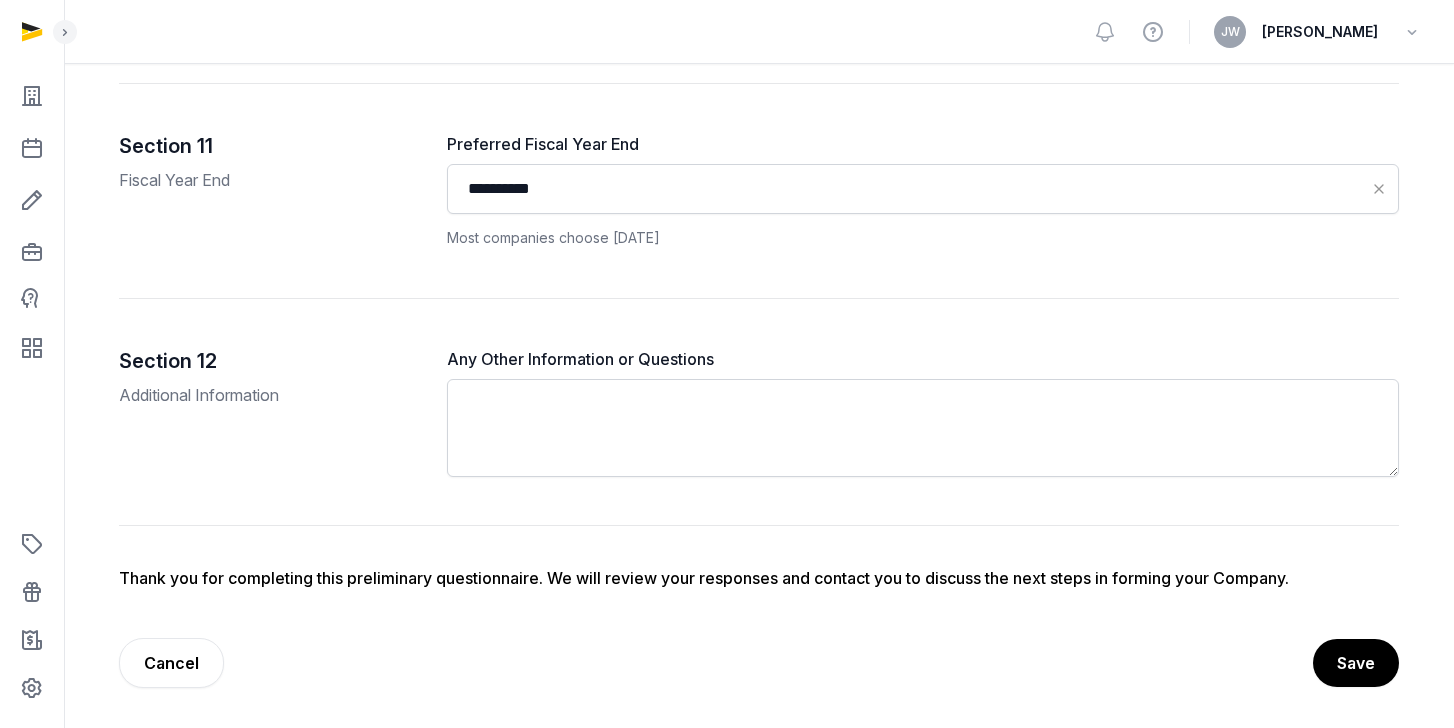 scroll, scrollTop: 4368, scrollLeft: 0, axis: vertical 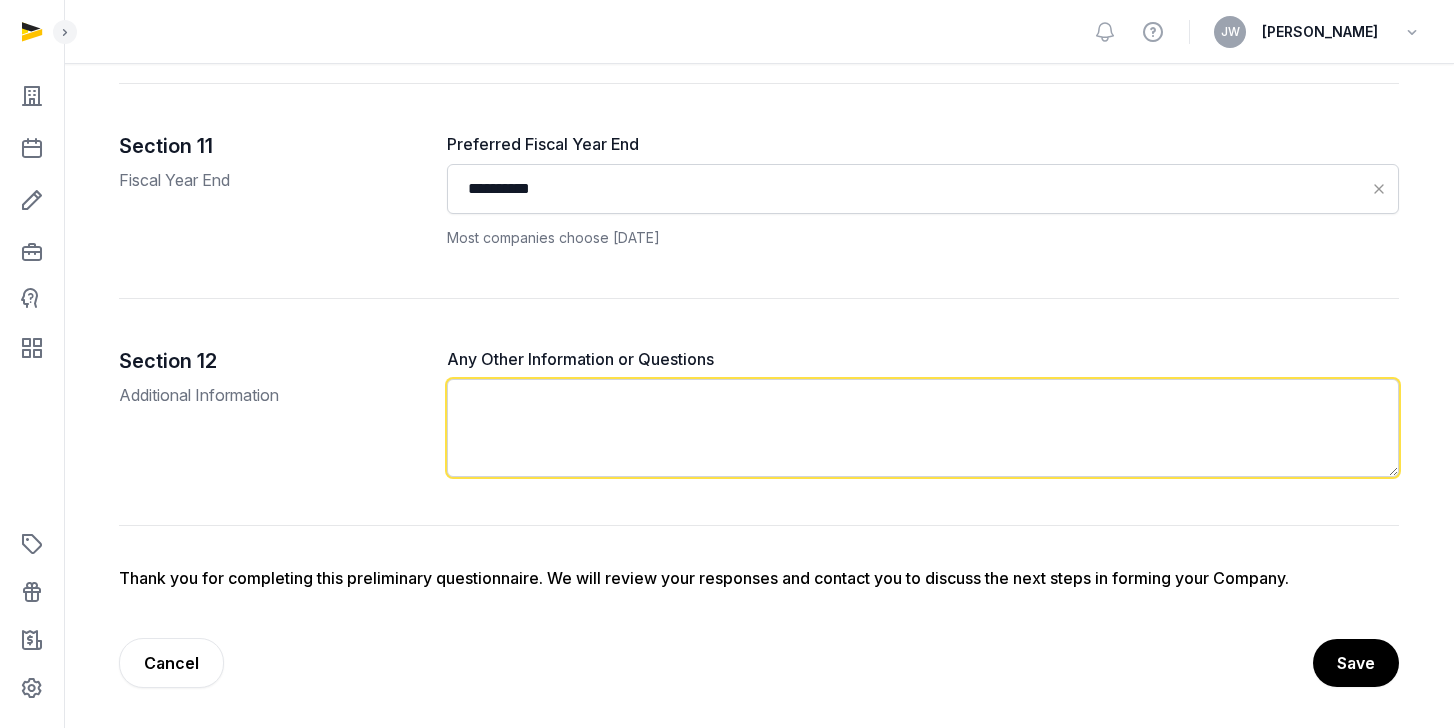 click 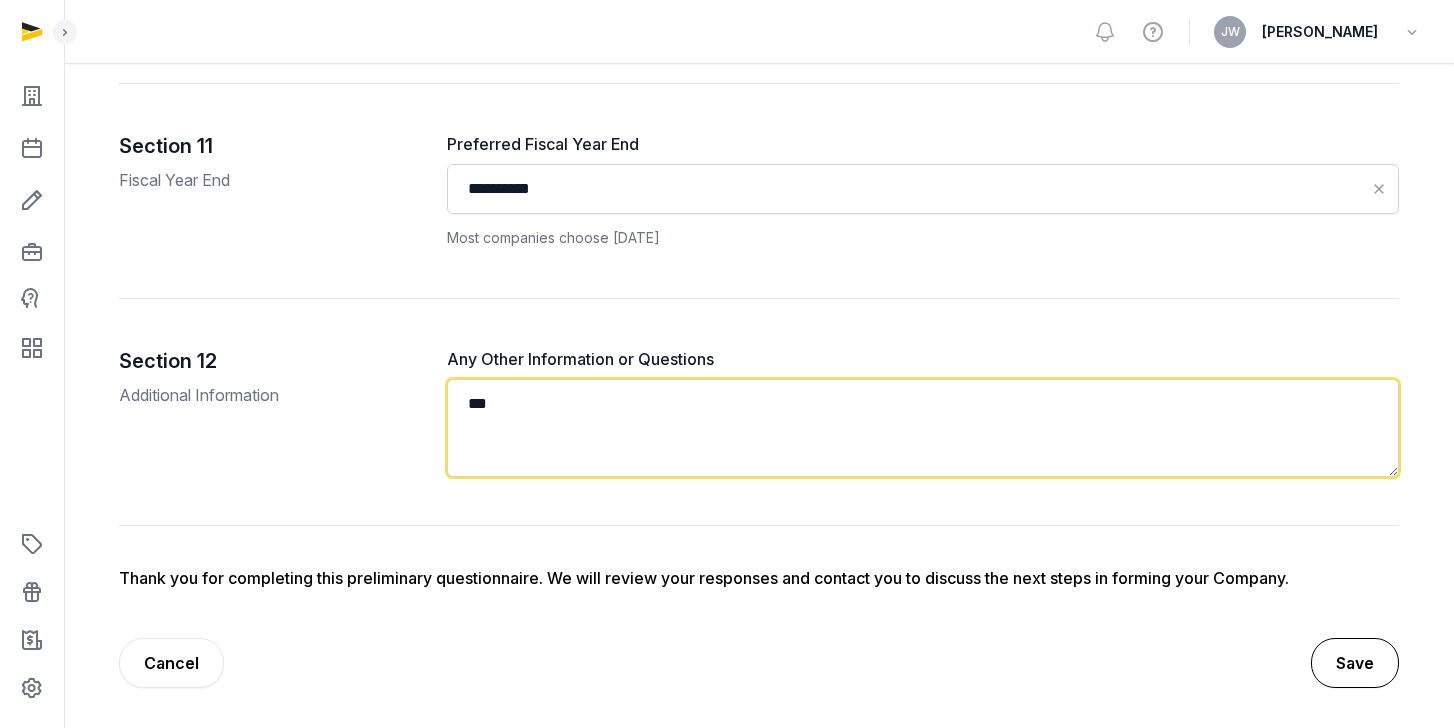 type on "***" 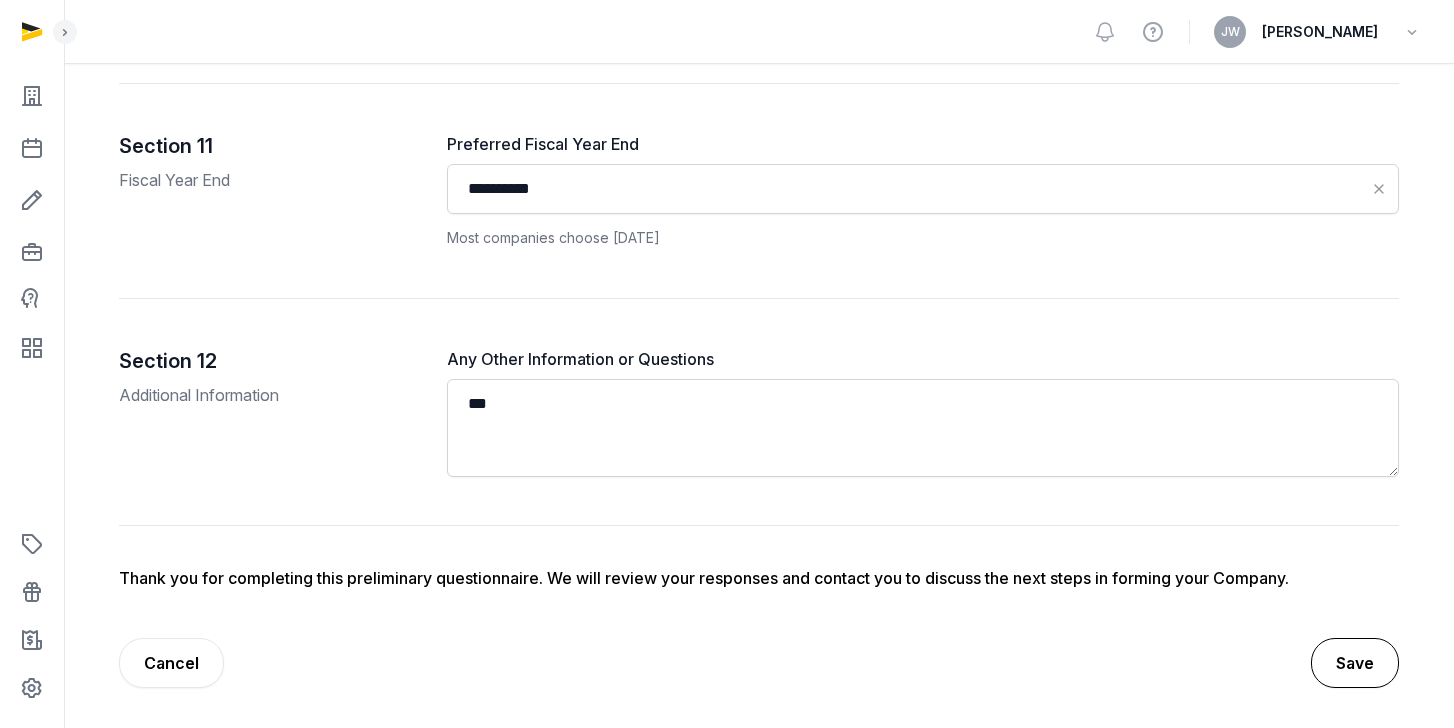 click on "Save" at bounding box center (1355, 663) 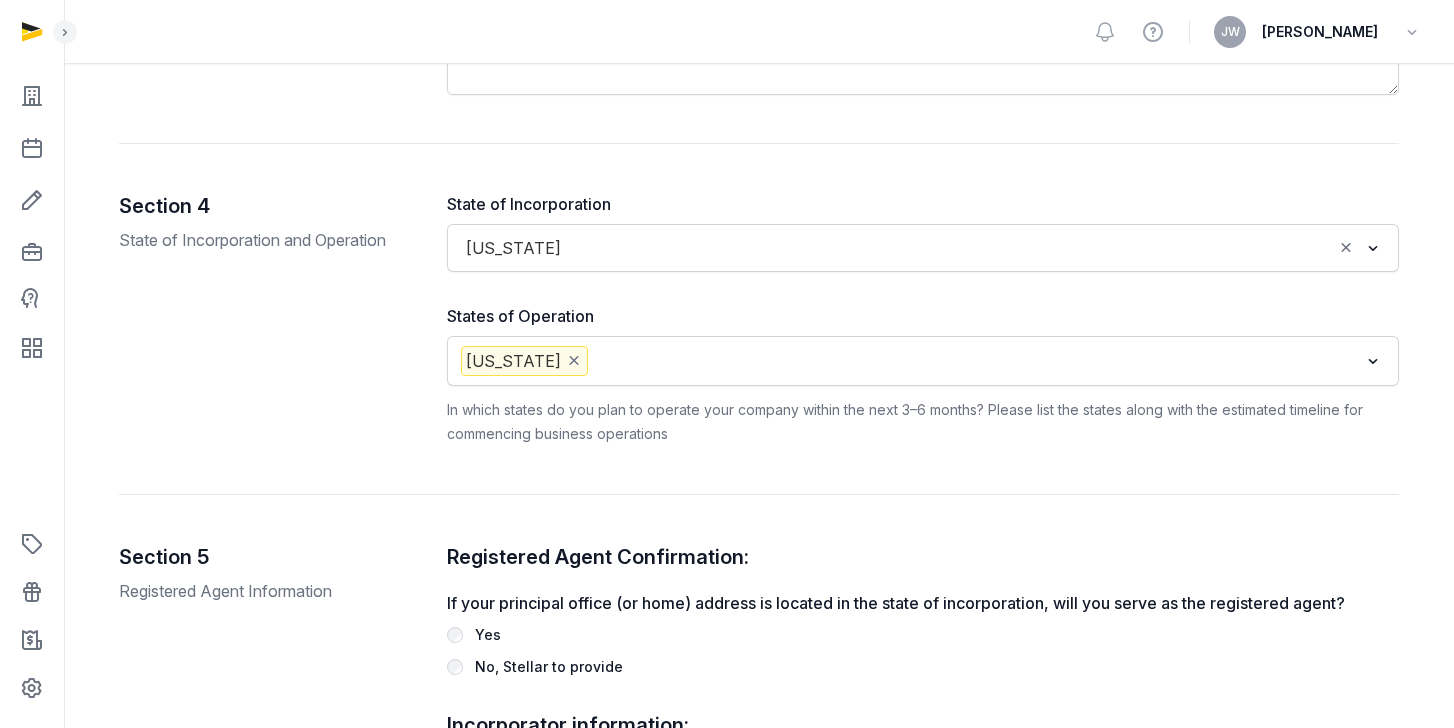 scroll, scrollTop: 1945, scrollLeft: 0, axis: vertical 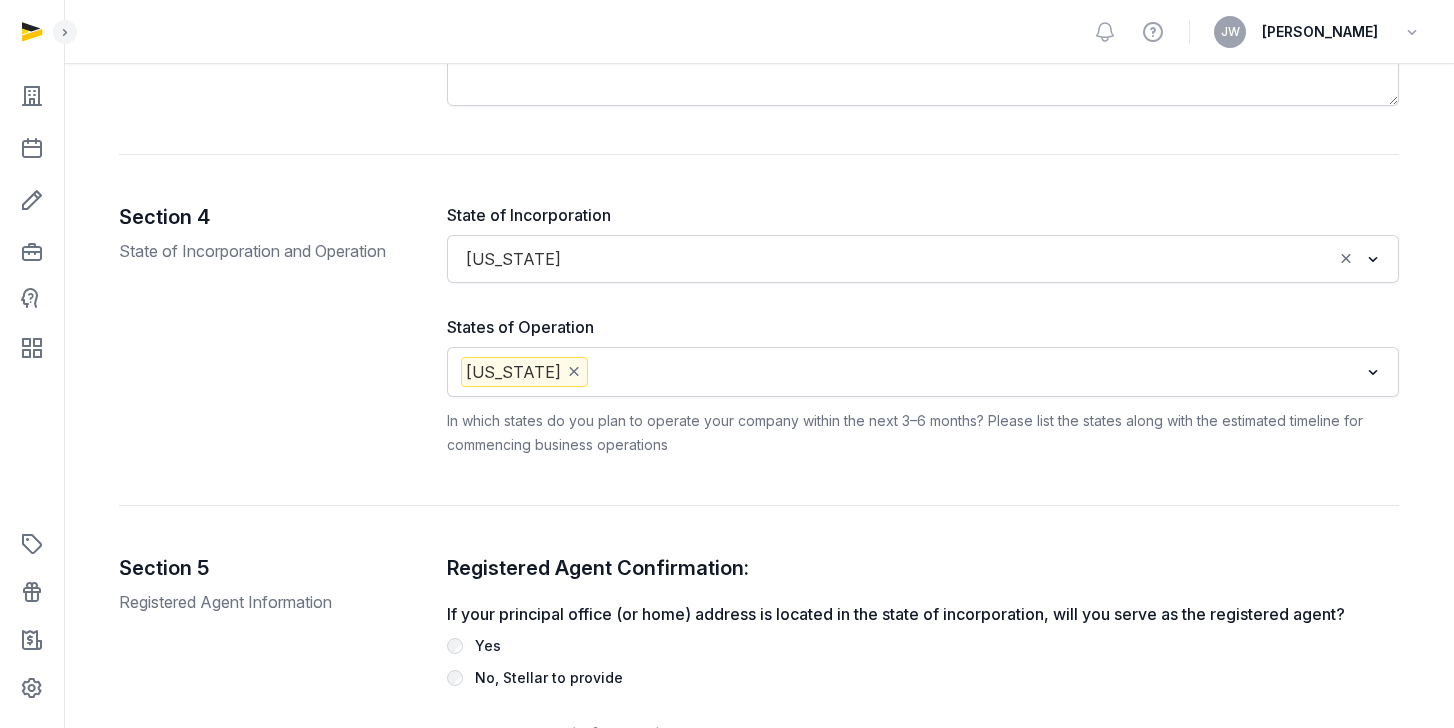 click at bounding box center [1373, 372] 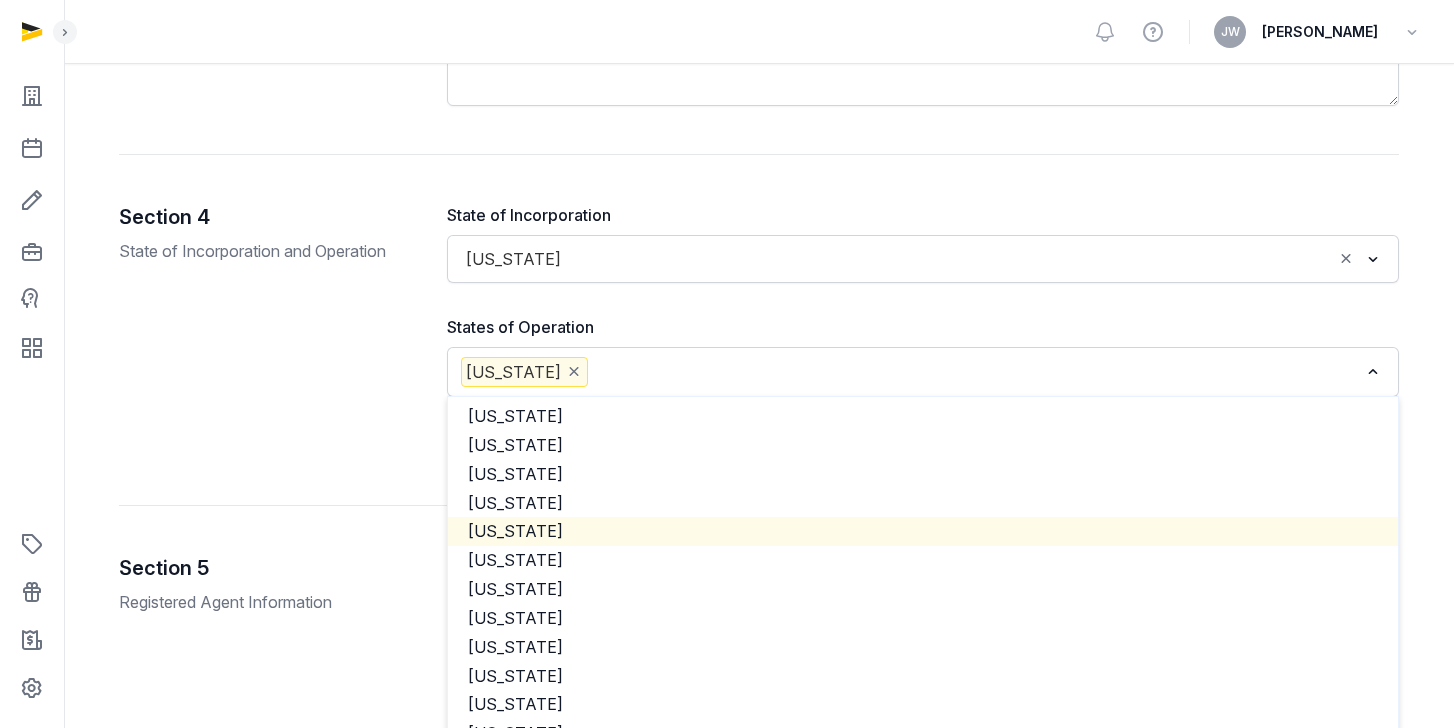 click on "**********" at bounding box center [759, 638] 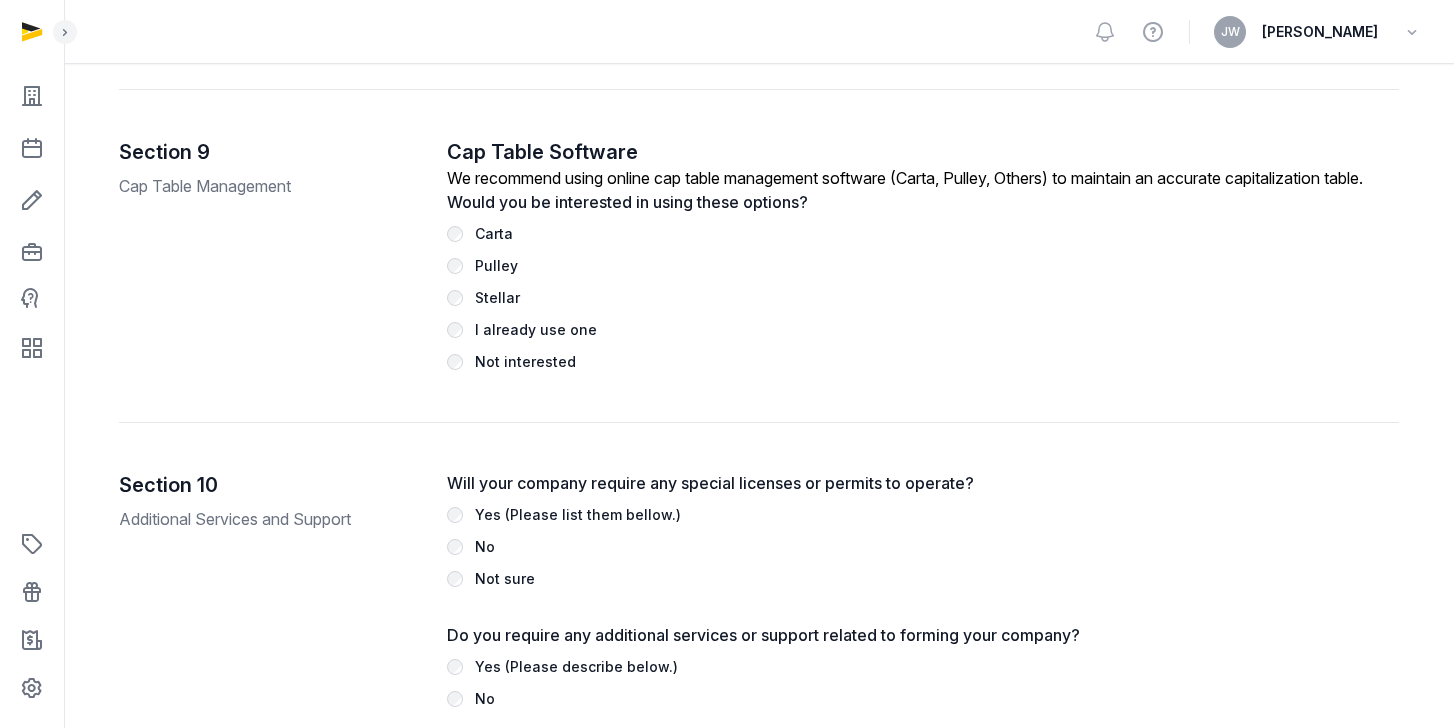 scroll, scrollTop: 4334, scrollLeft: 0, axis: vertical 